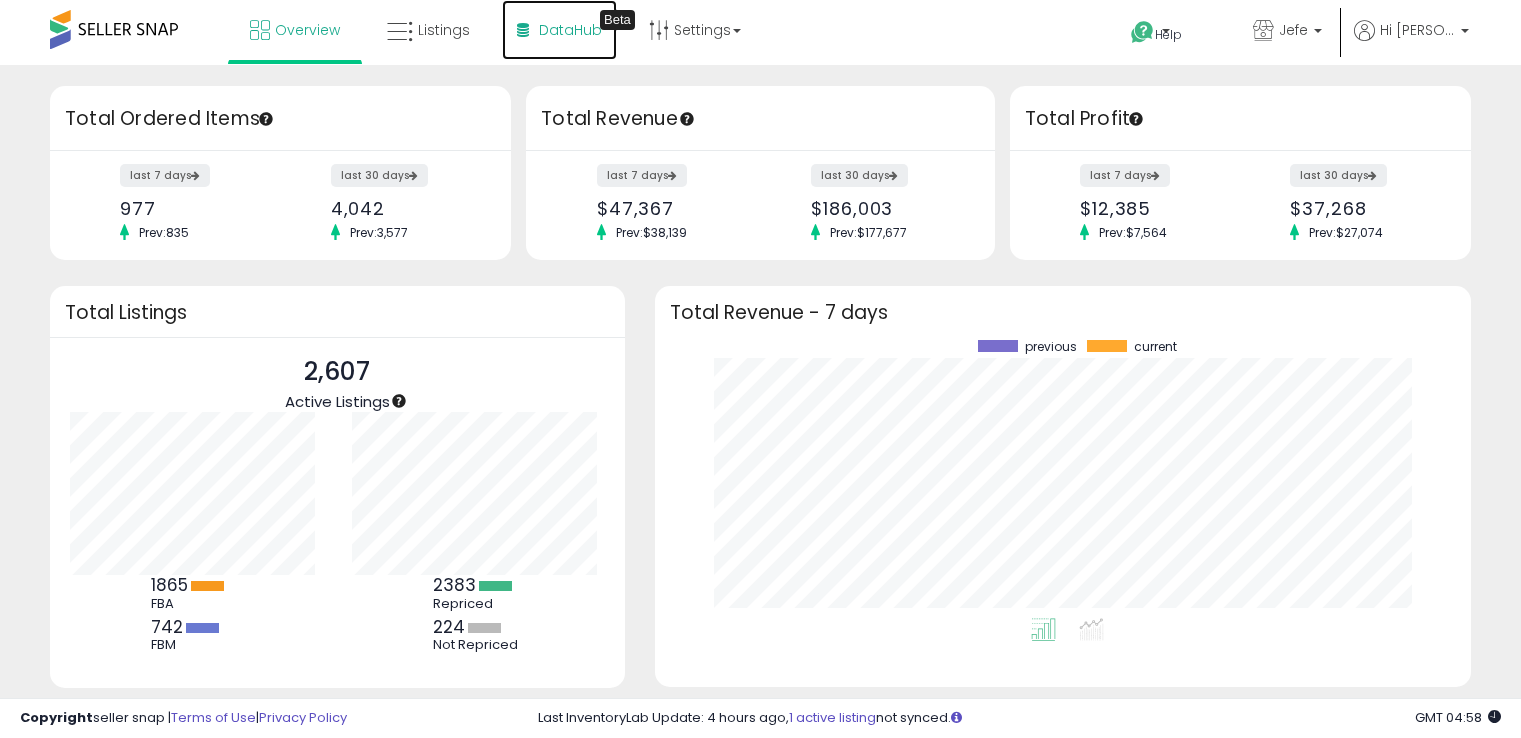 scroll, scrollTop: 0, scrollLeft: 0, axis: both 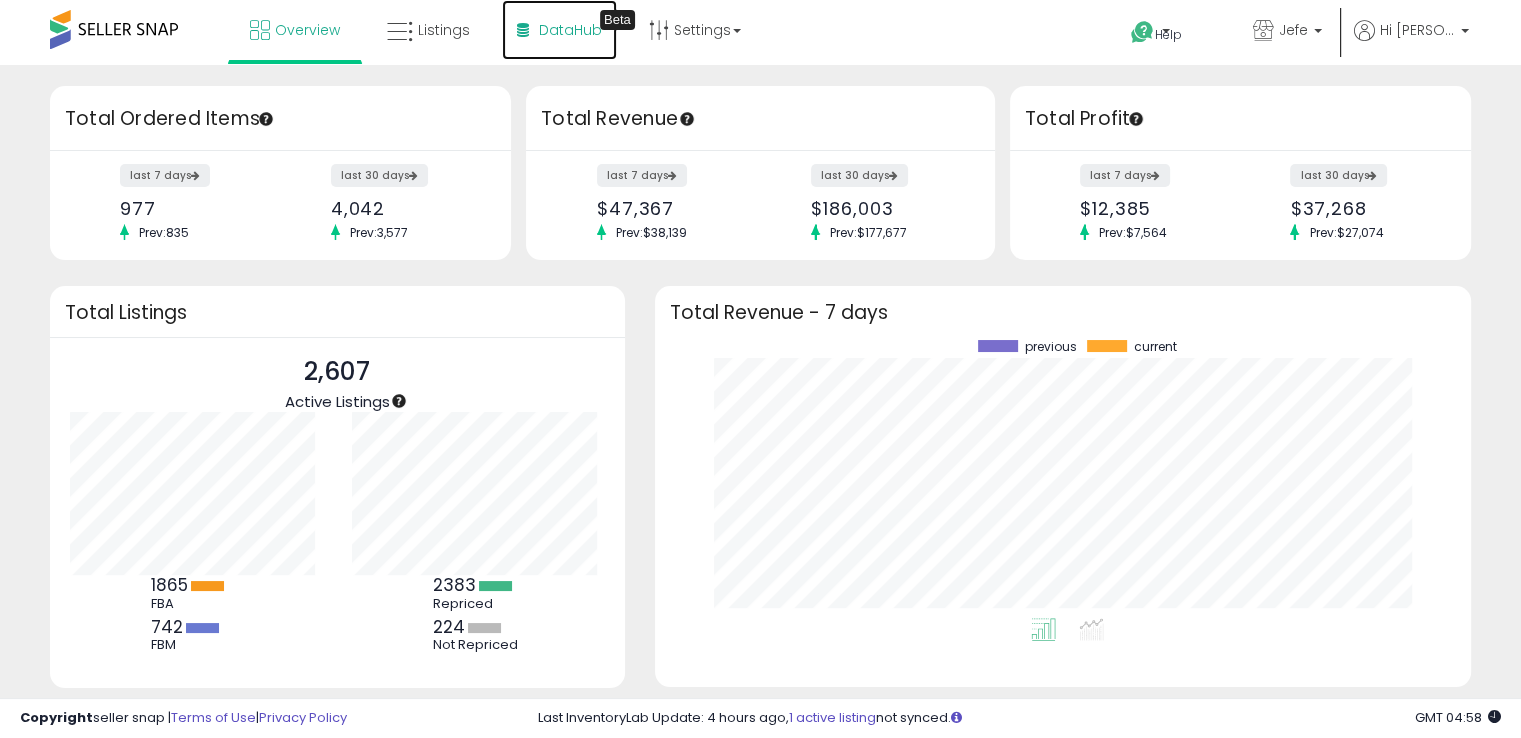 click on "DataHub" at bounding box center (570, 30) 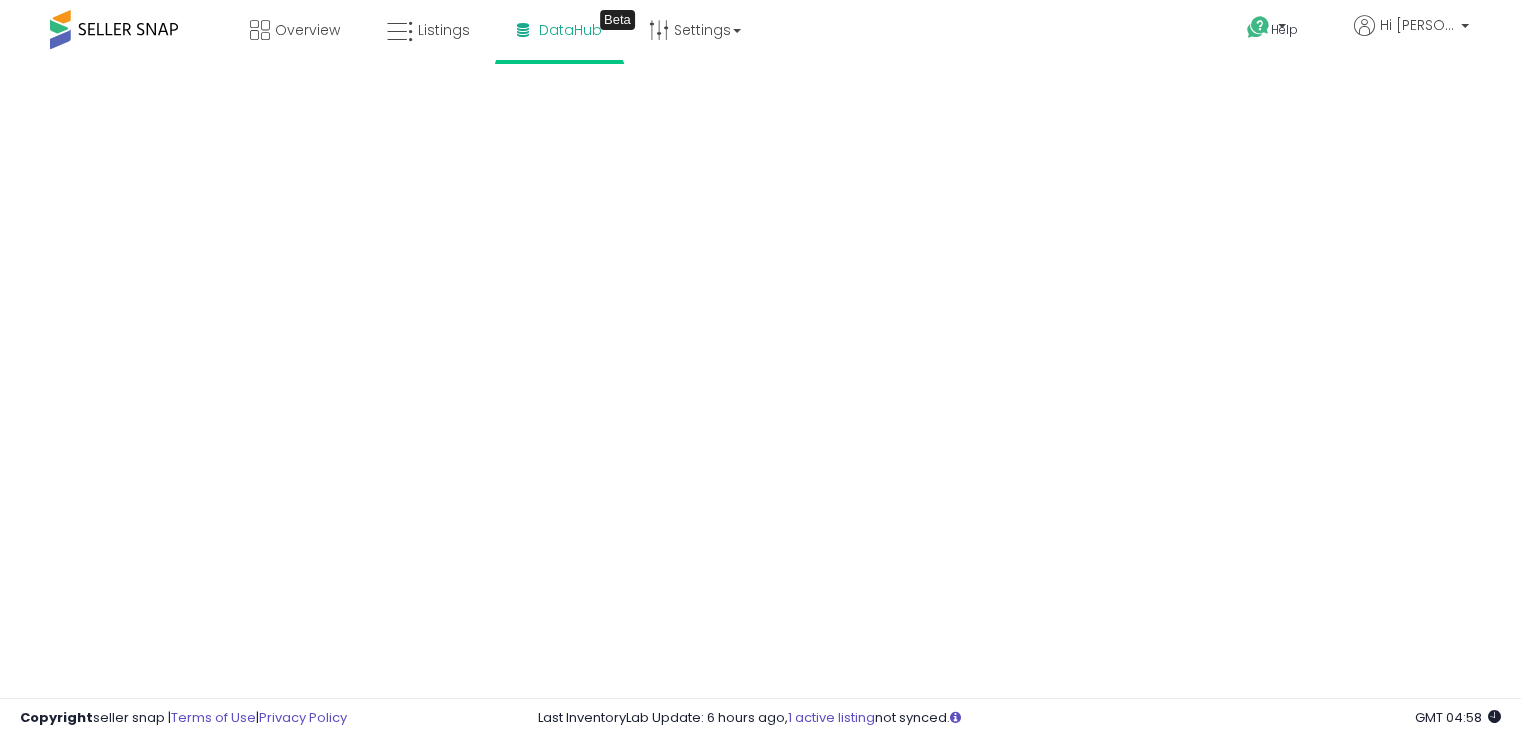 scroll, scrollTop: 0, scrollLeft: 0, axis: both 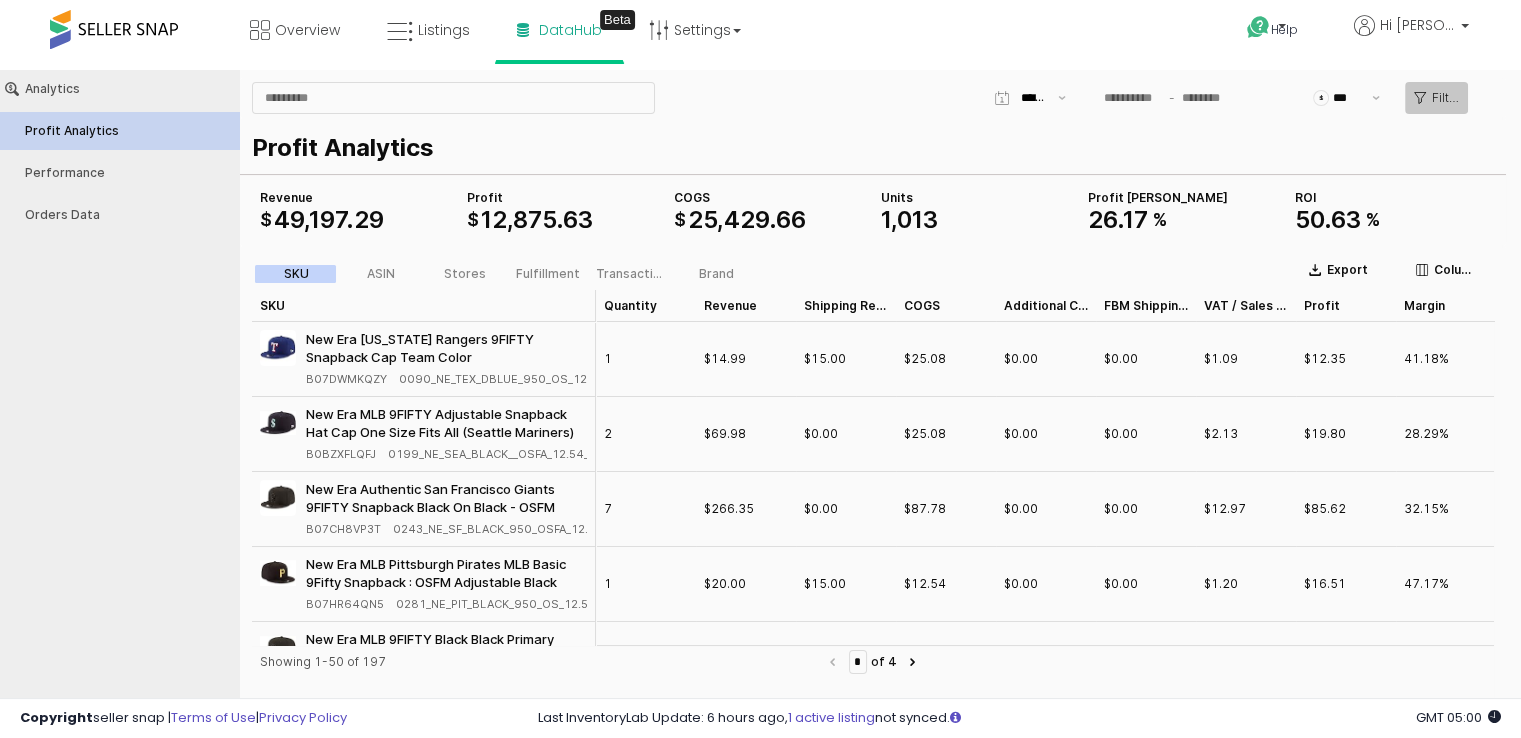 click on "Filters" at bounding box center (1445, 98) 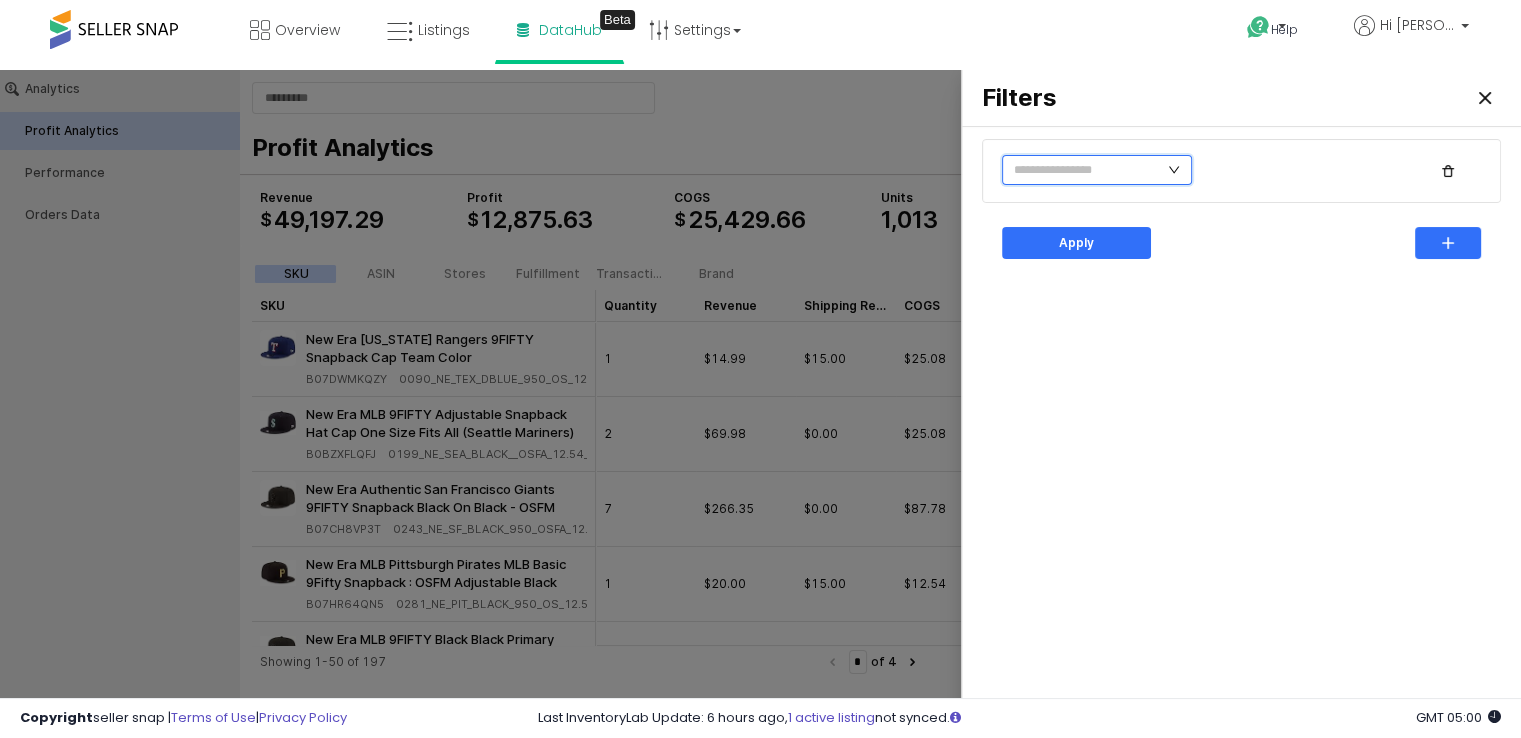 click at bounding box center (1097, 170) 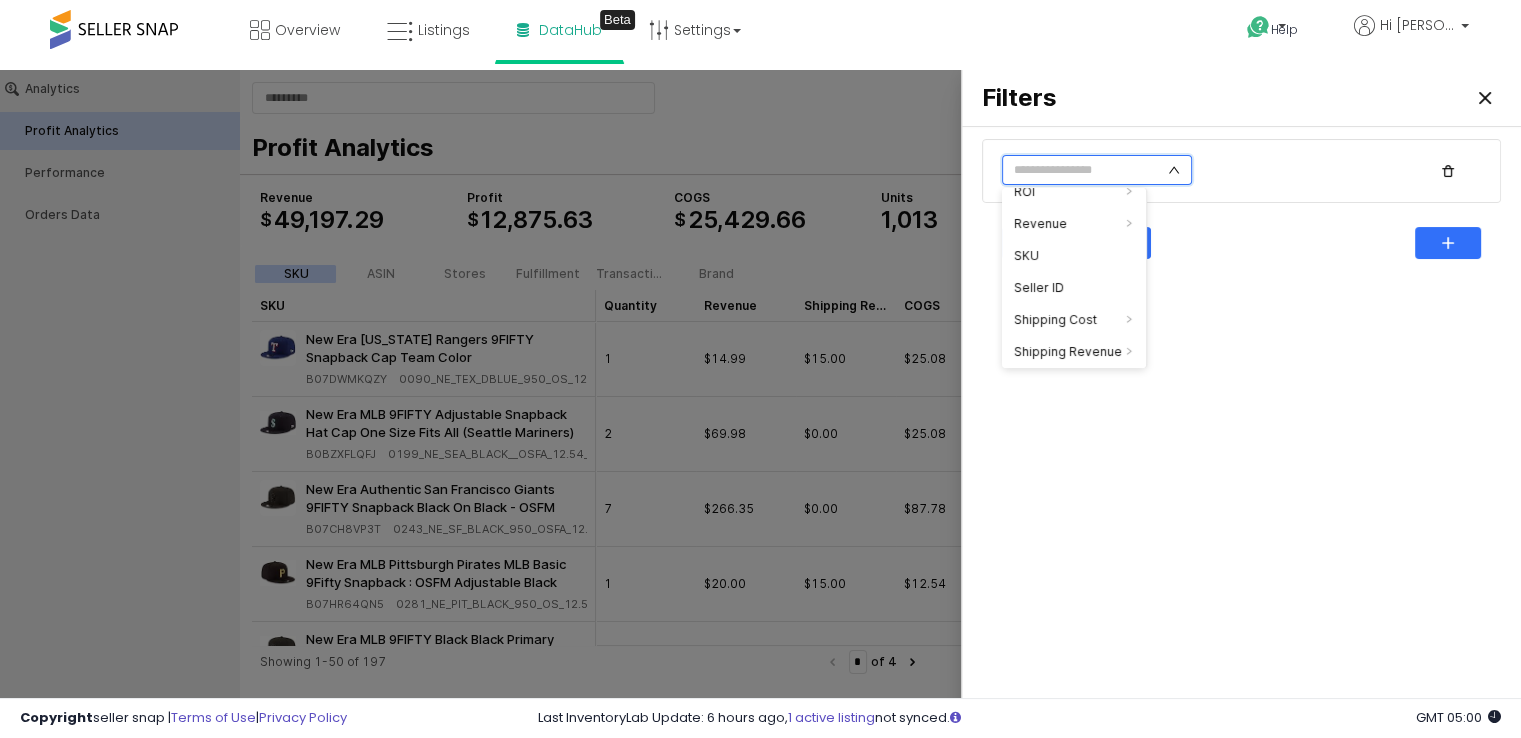scroll, scrollTop: 499, scrollLeft: 0, axis: vertical 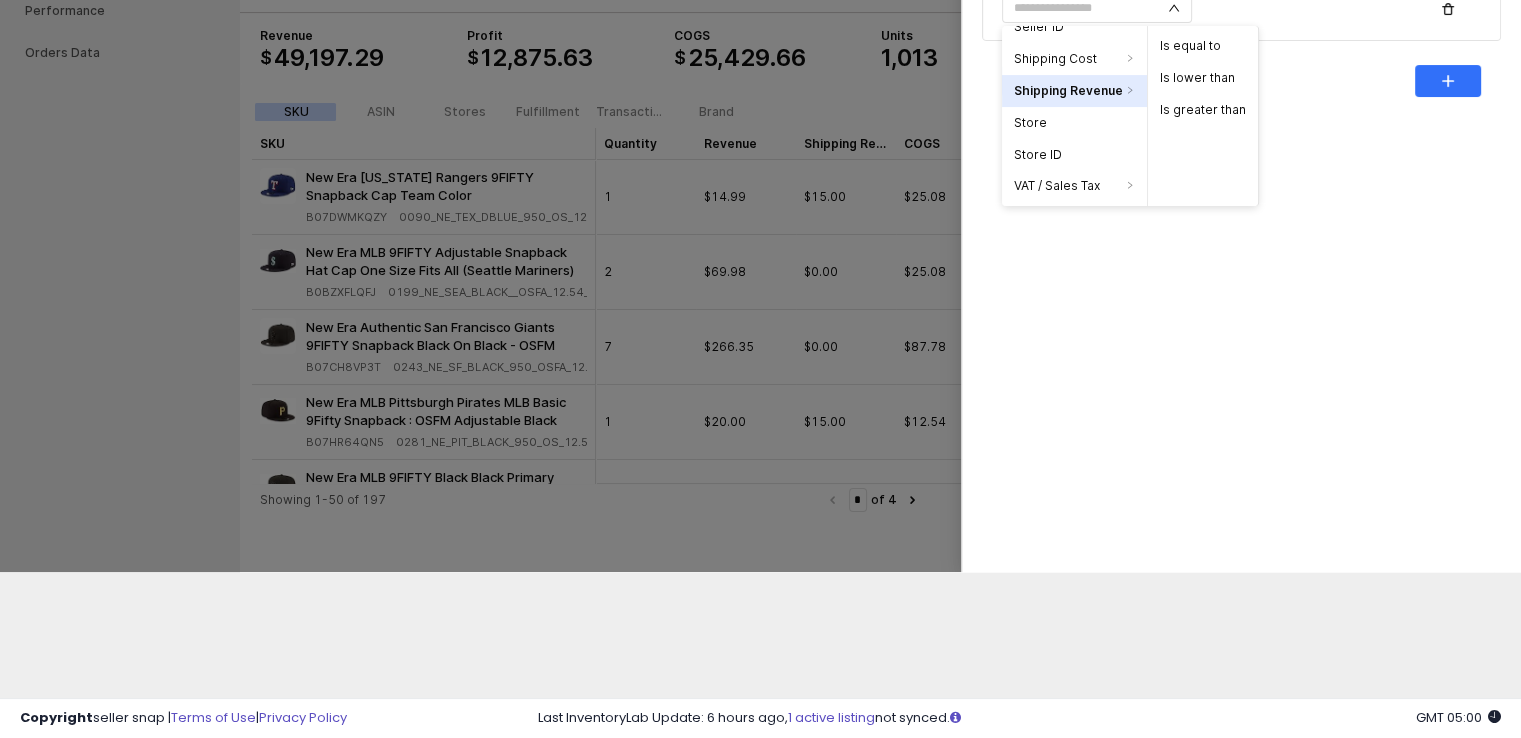 click at bounding box center [760, 240] 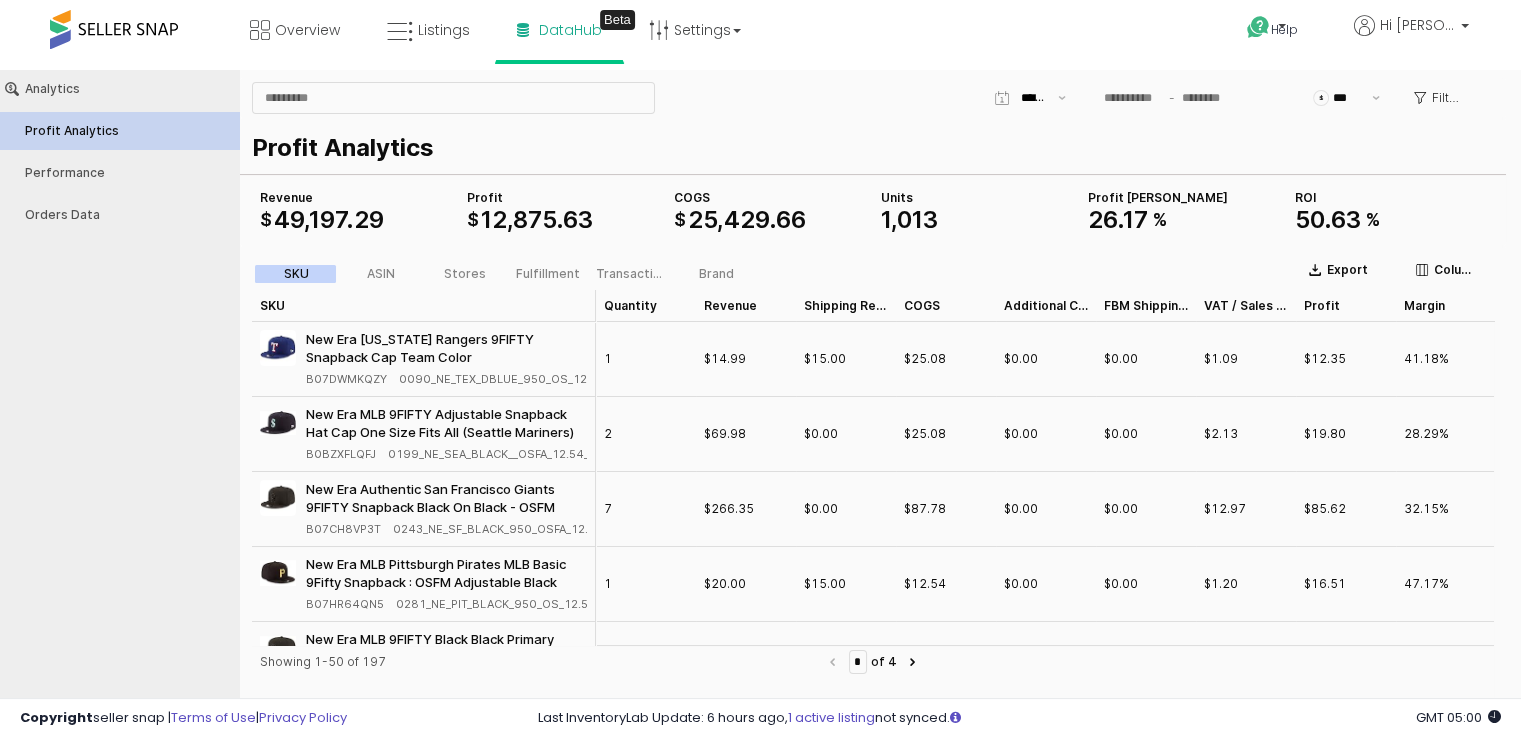 scroll, scrollTop: 0, scrollLeft: 0, axis: both 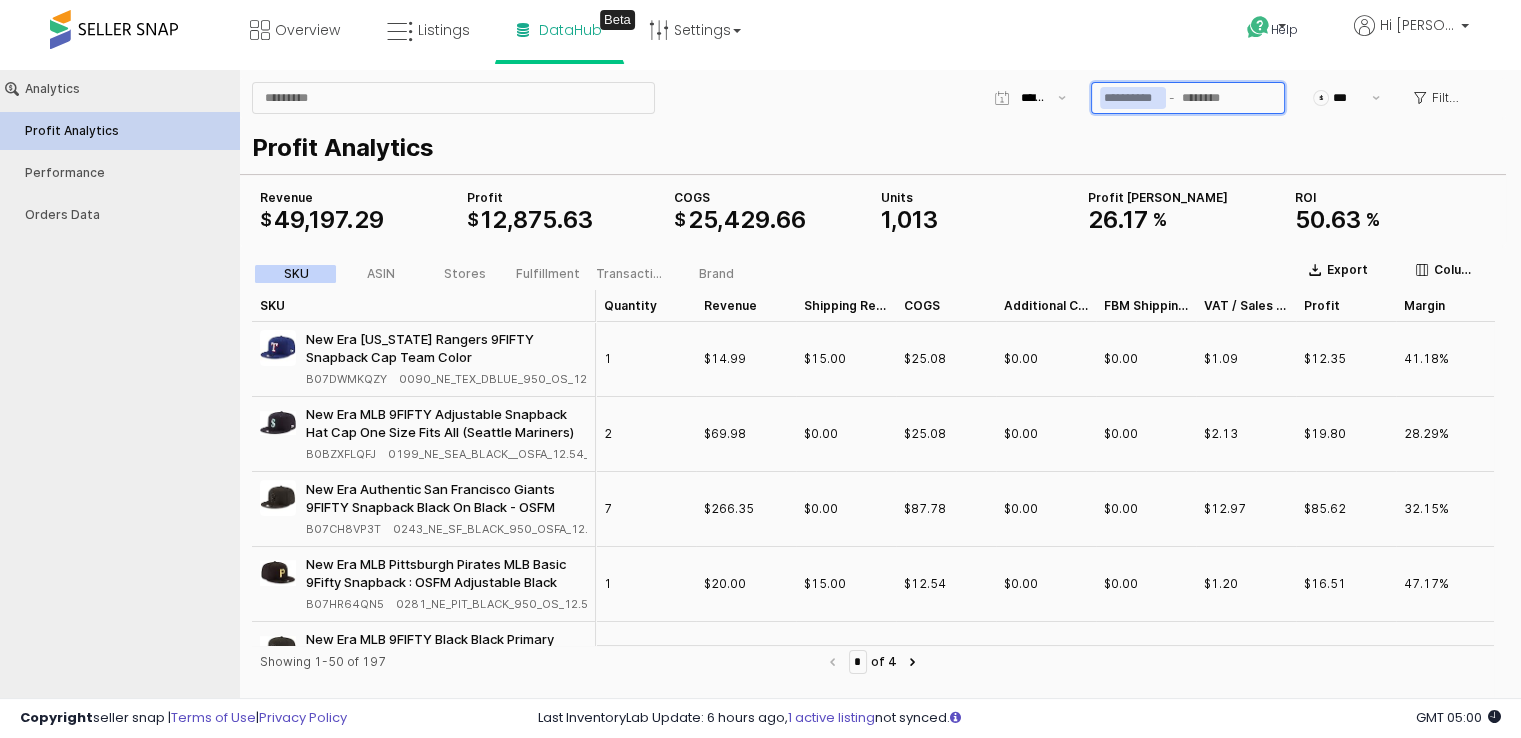 click at bounding box center (1133, 98) 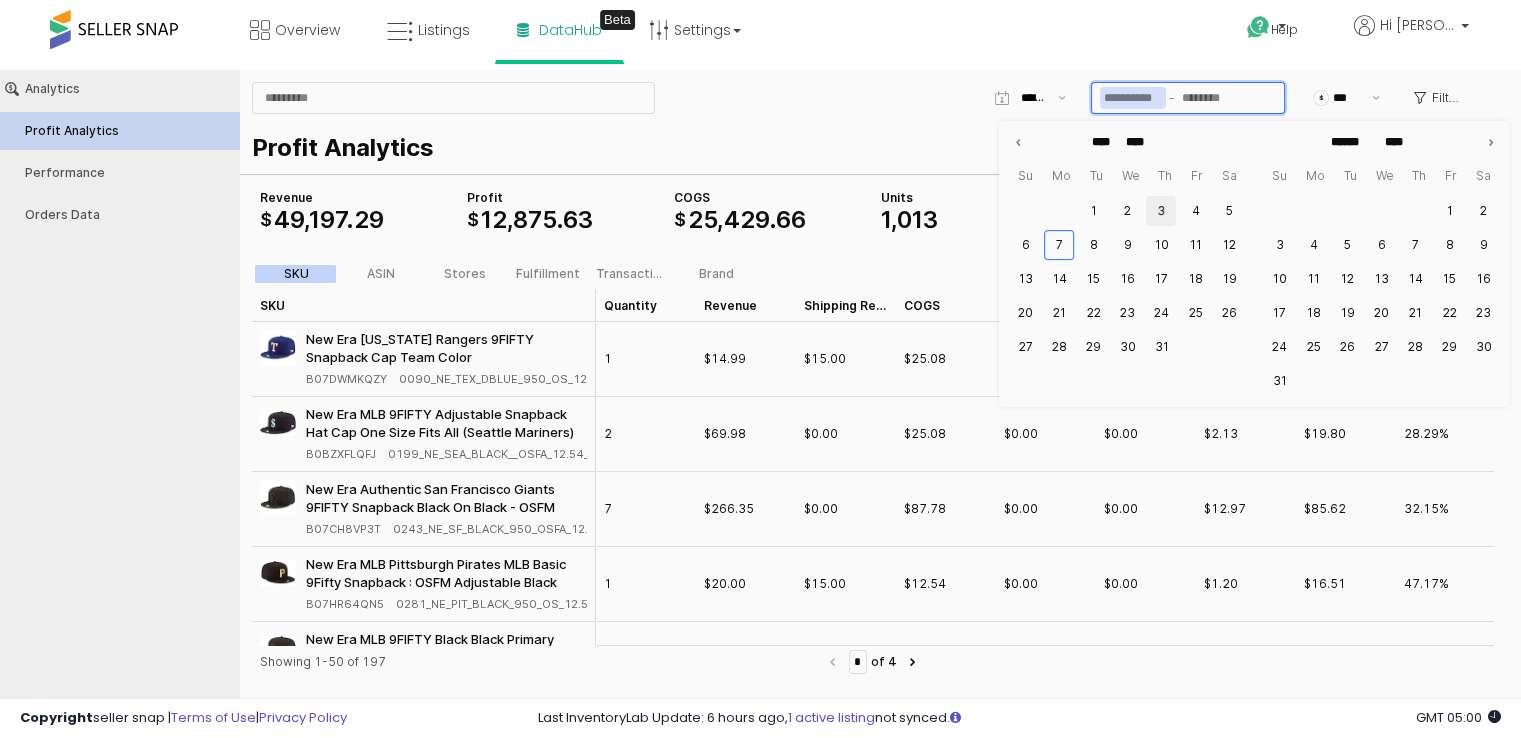click on "3" at bounding box center [1161, 211] 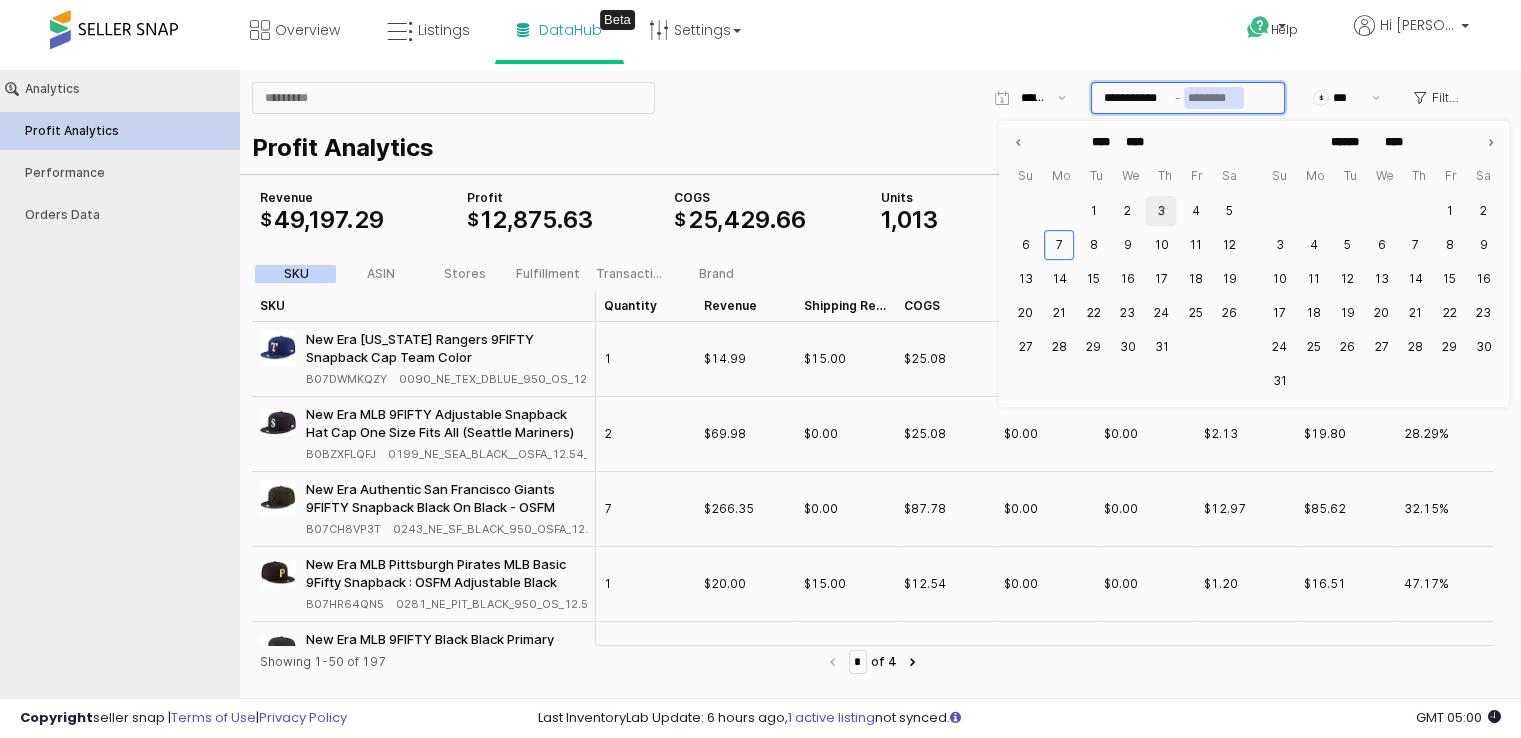 type on "**********" 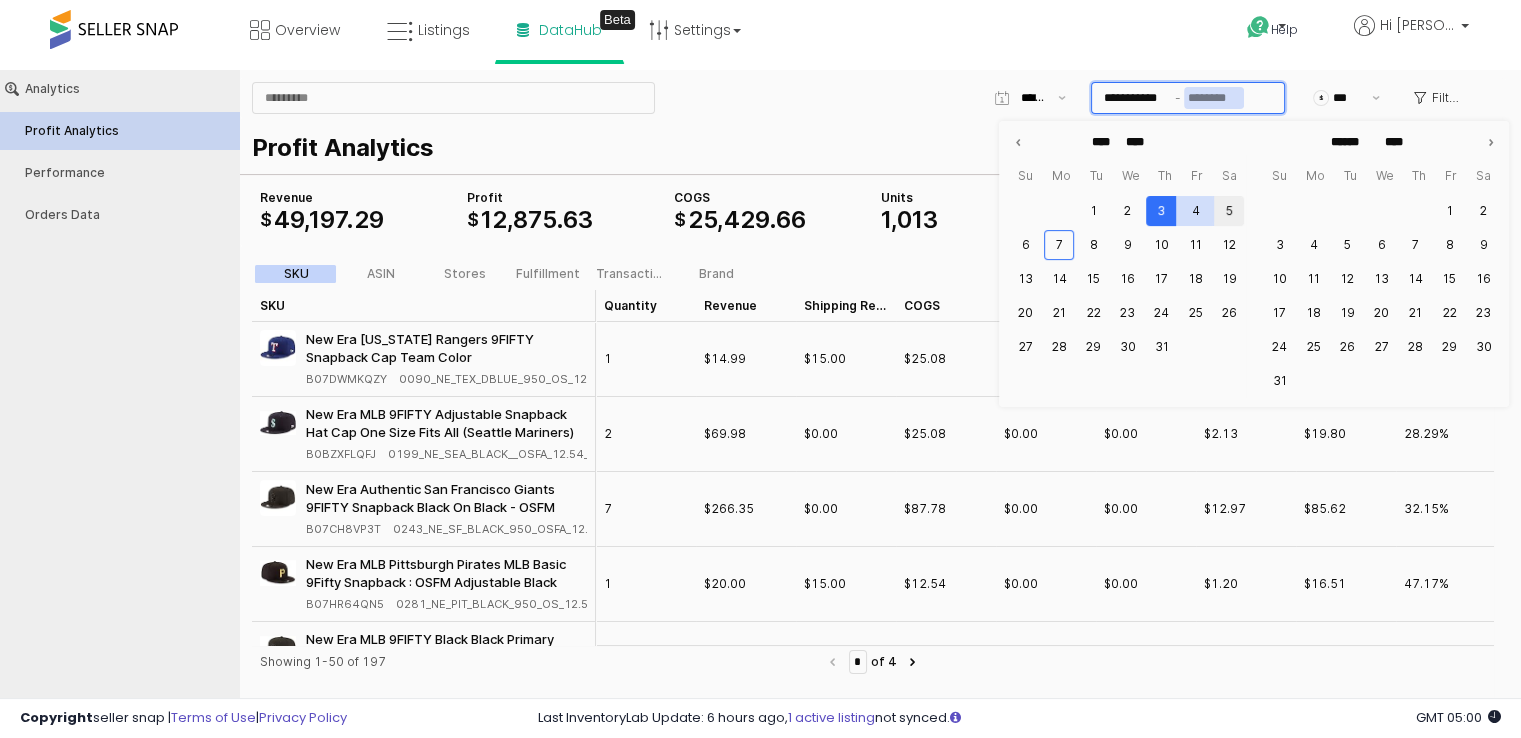 click on "5" at bounding box center [1229, 211] 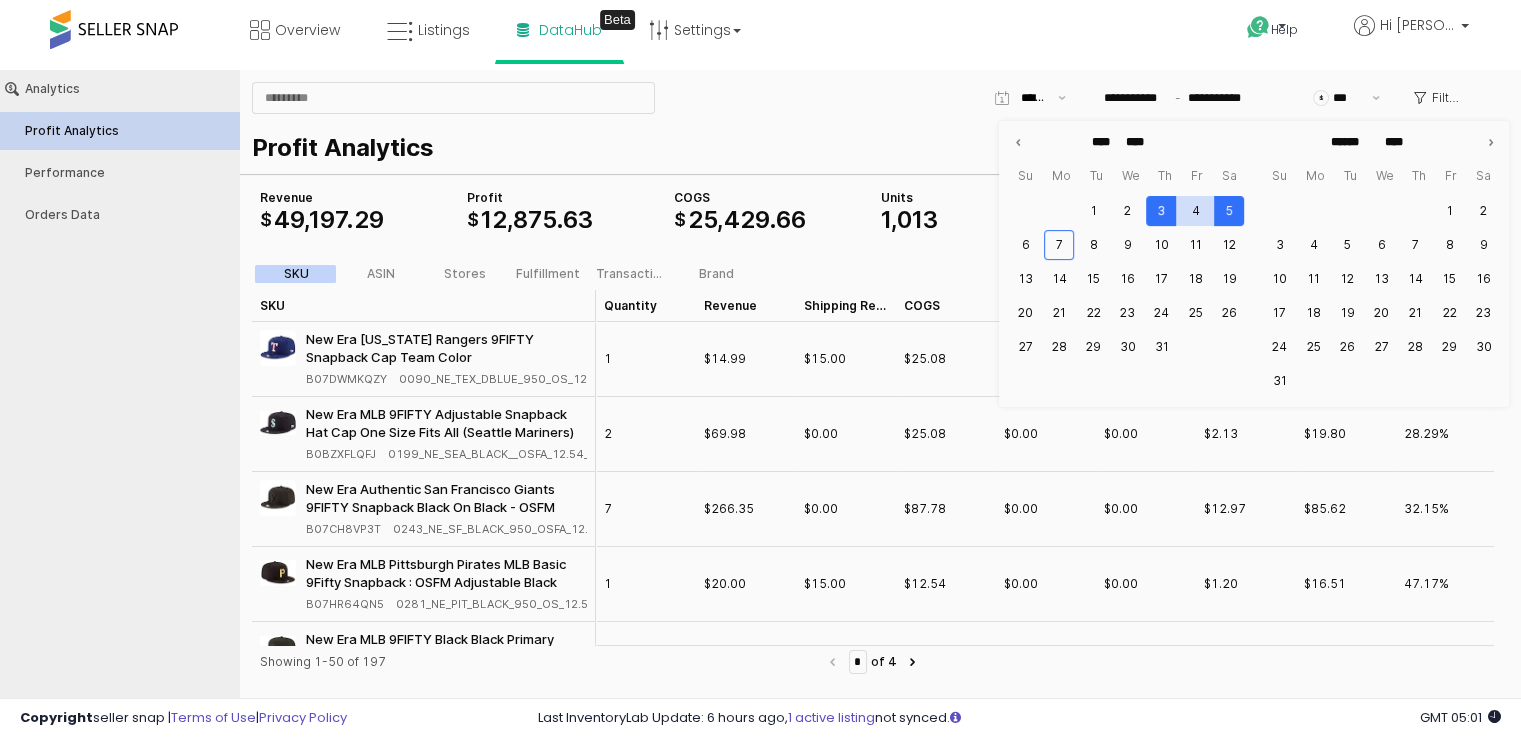 click on "Help
Contact Support
Search Knowledge Hub
Request a Feature
Hi [PERSON_NAME]" at bounding box center (1240, 42) 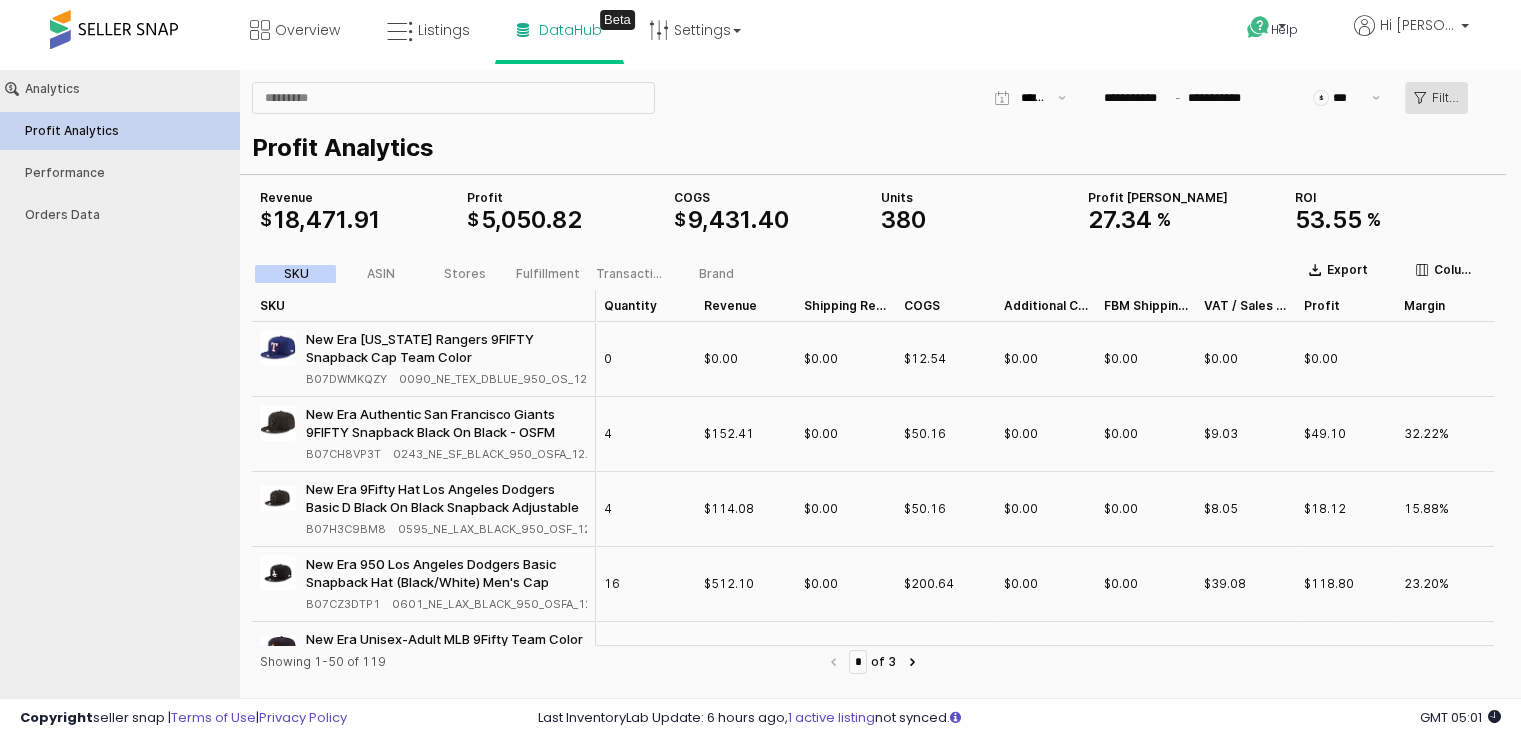click on "Filters" at bounding box center (1445, 98) 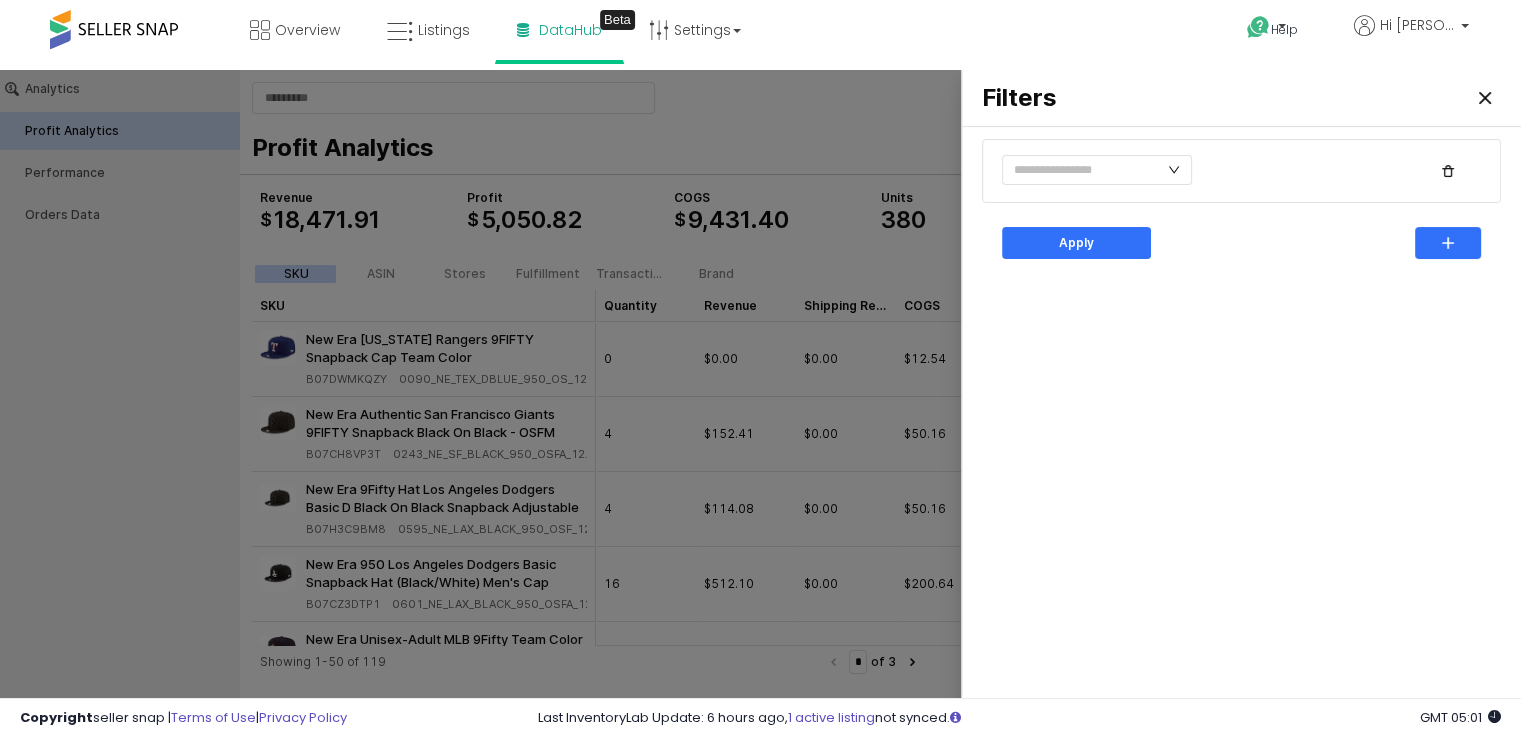type 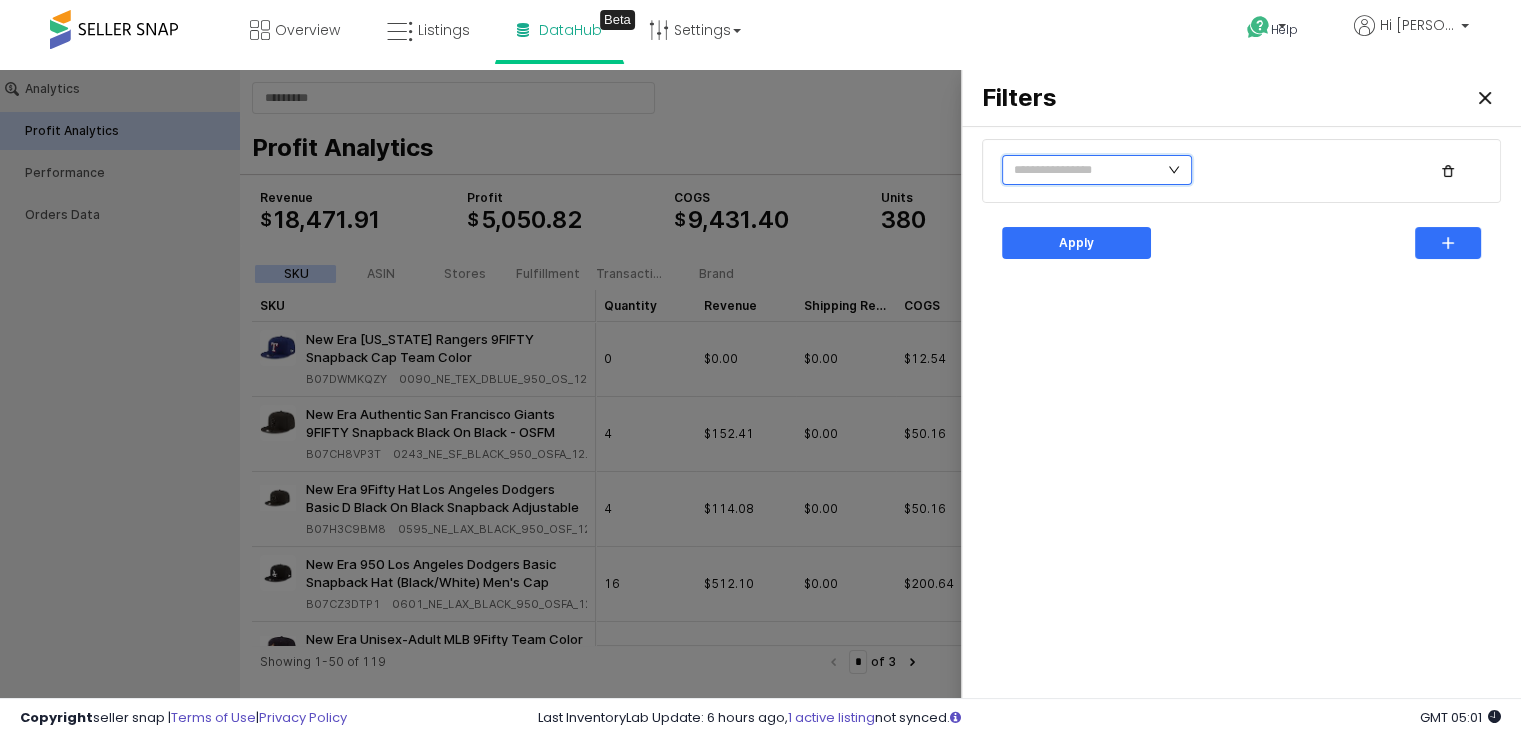 click at bounding box center [1097, 170] 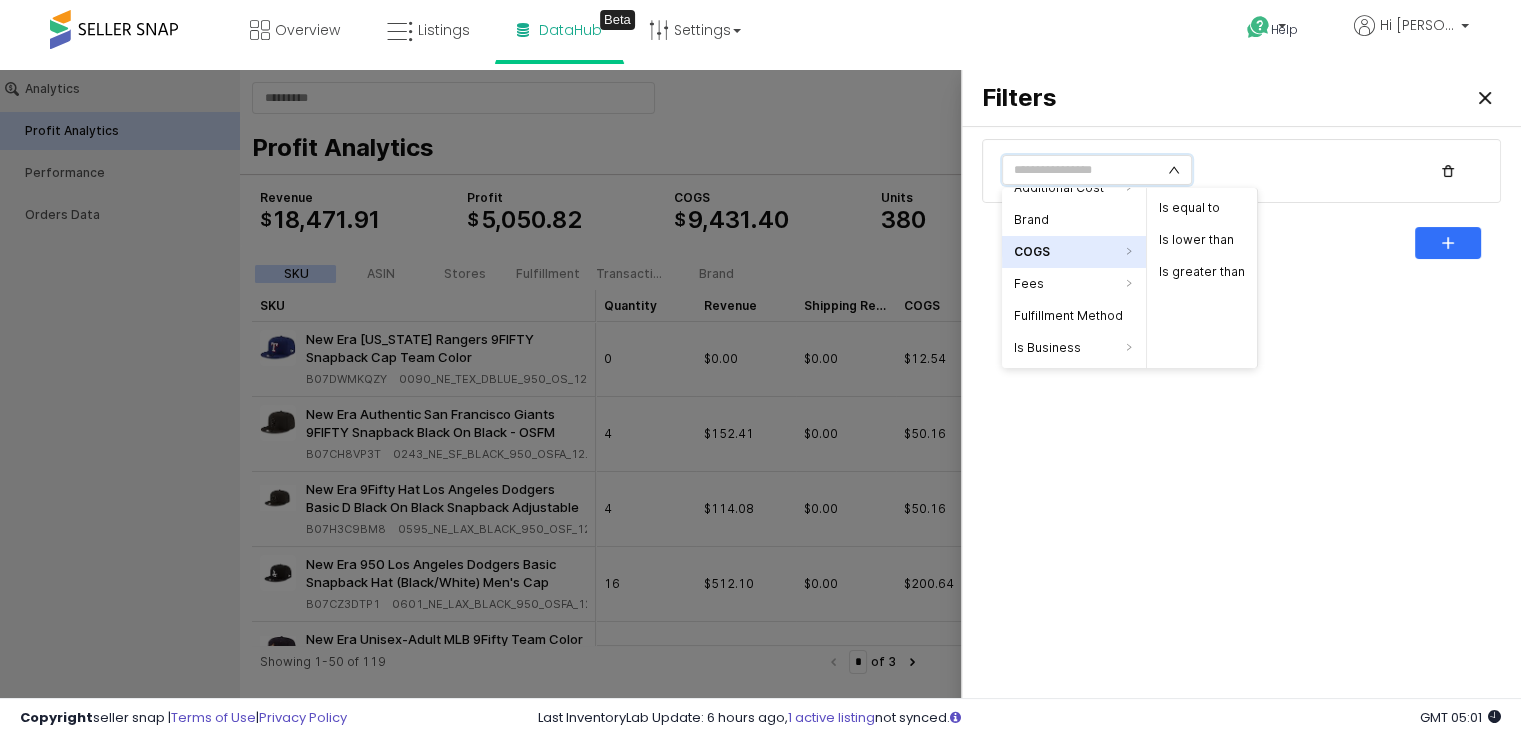 scroll, scrollTop: 100, scrollLeft: 0, axis: vertical 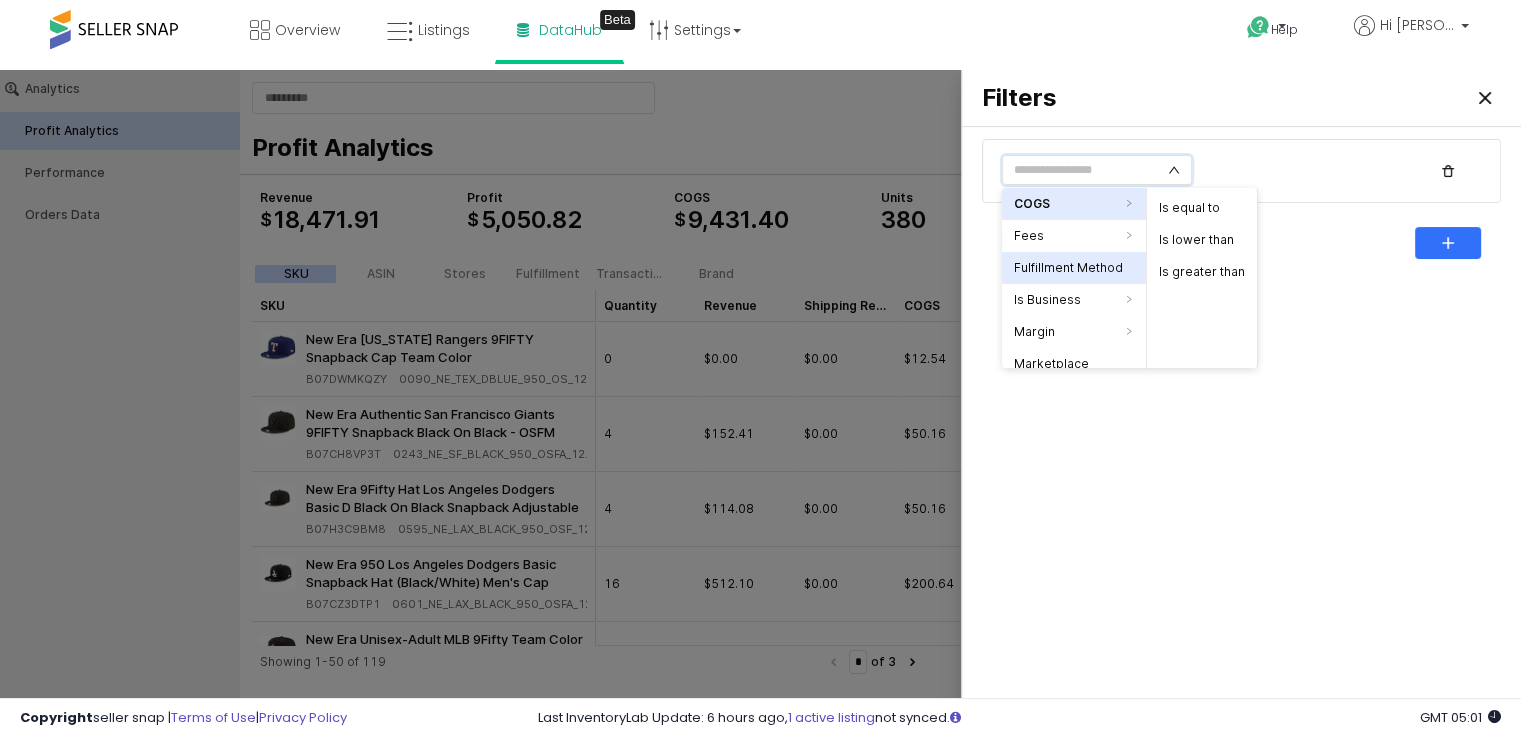 click on "Fulfillment Method" at bounding box center [1074, 268] 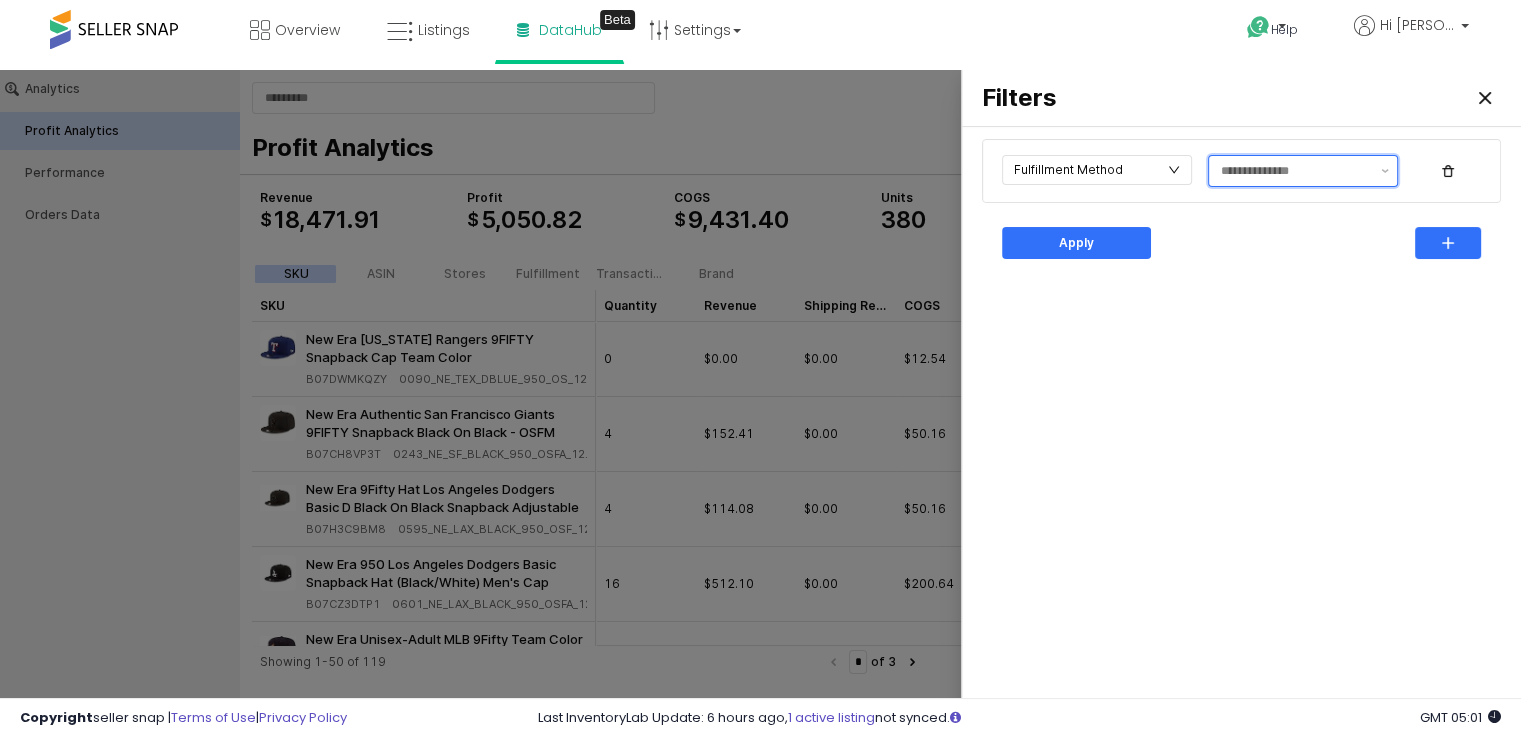 click at bounding box center (1295, 171) 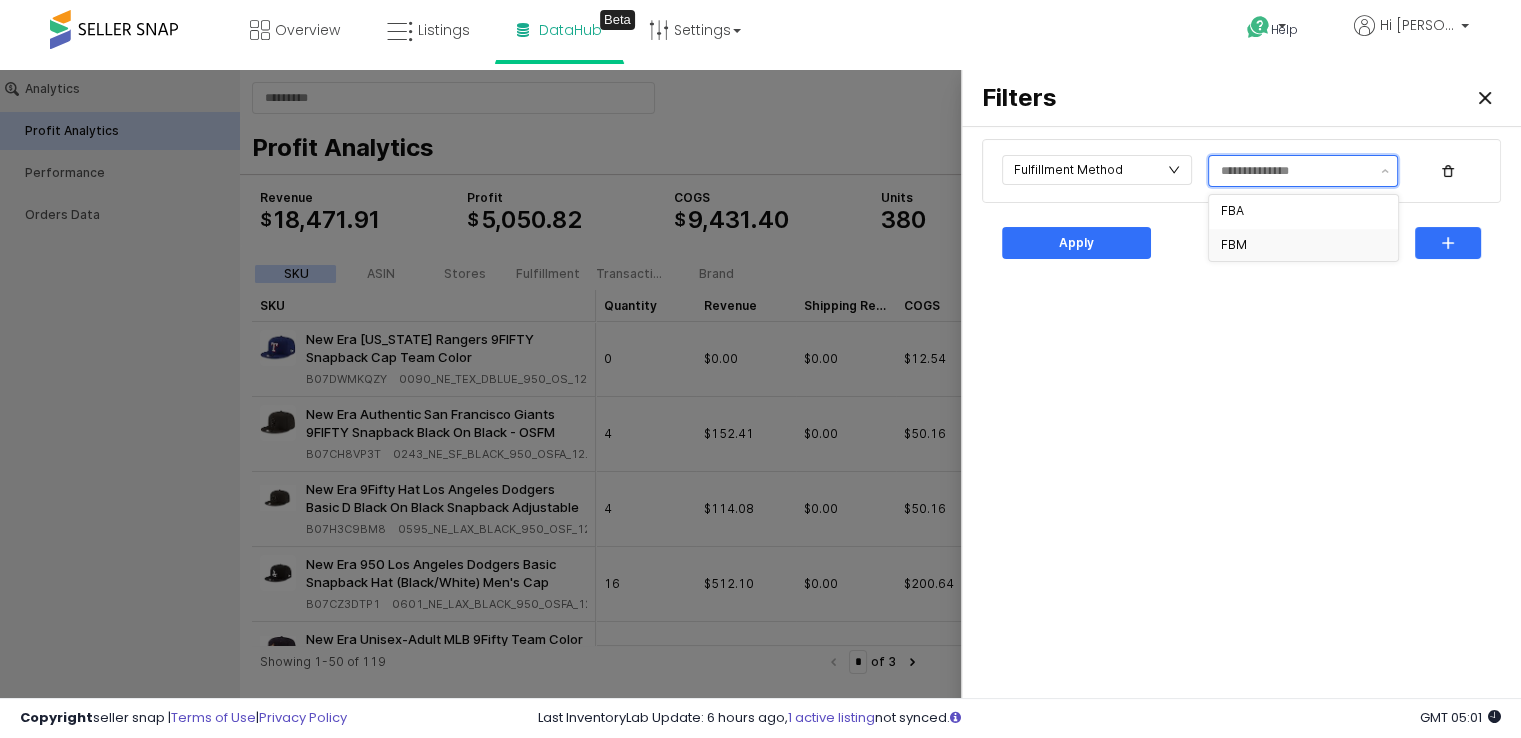 click on "FBM" at bounding box center [1297, 245] 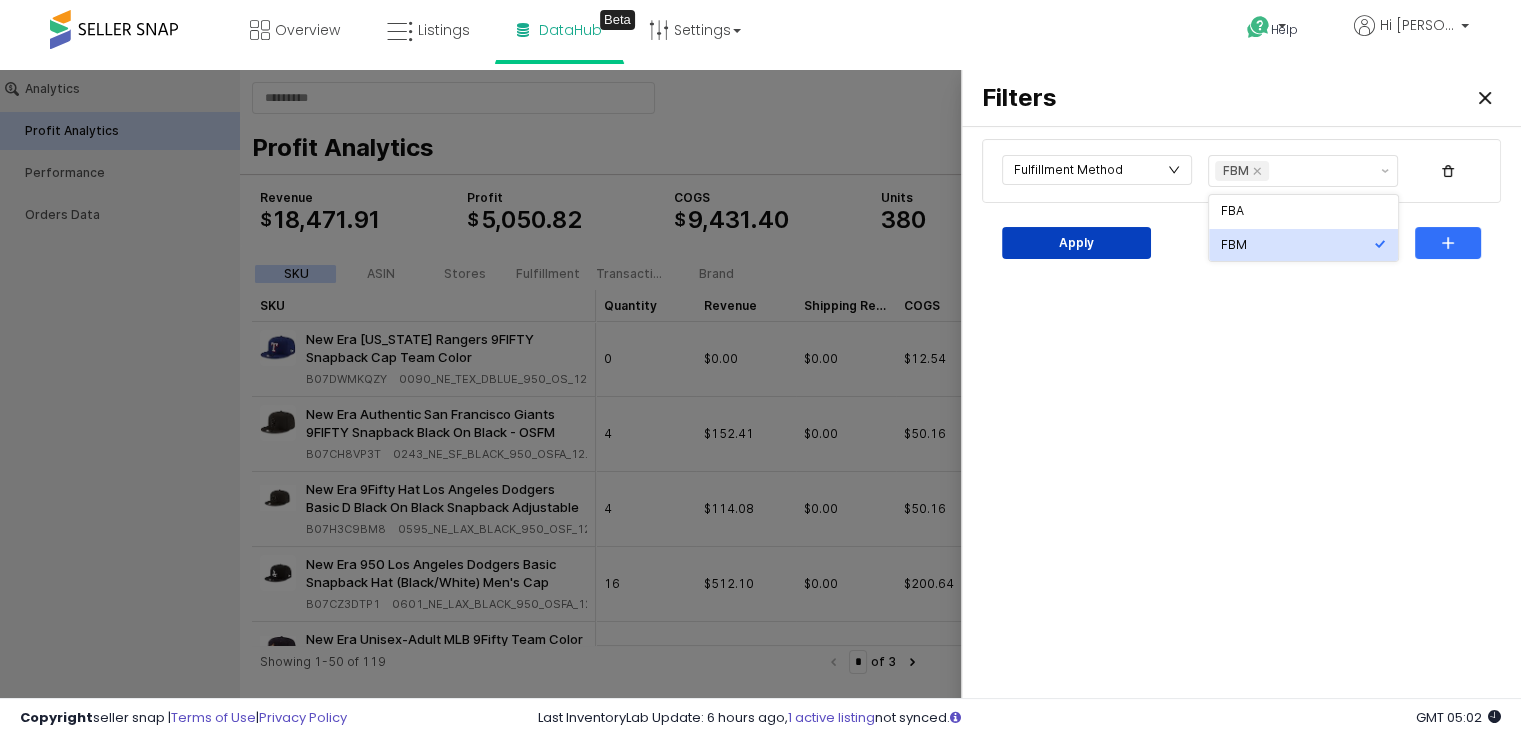 click on "Apply" at bounding box center (1076, 243) 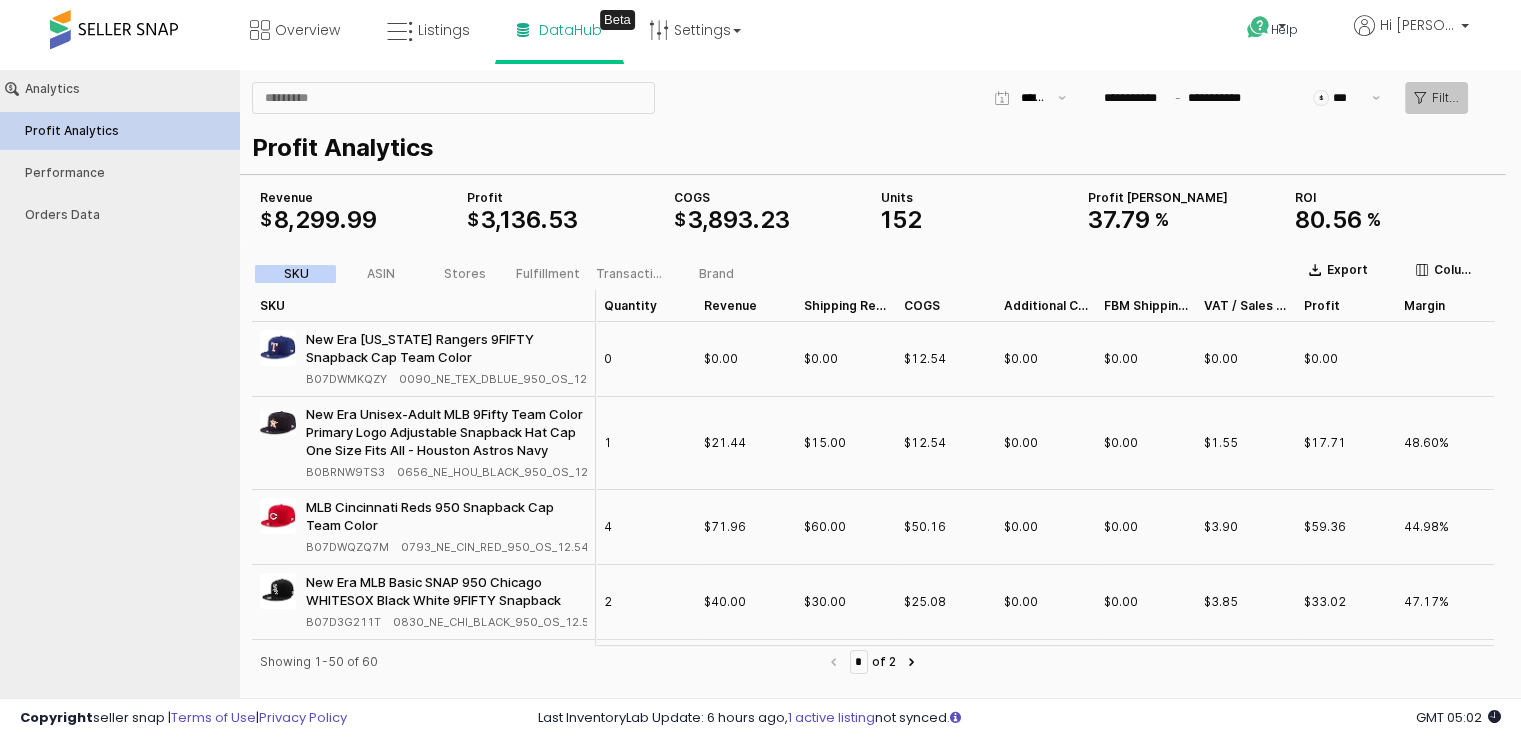 click 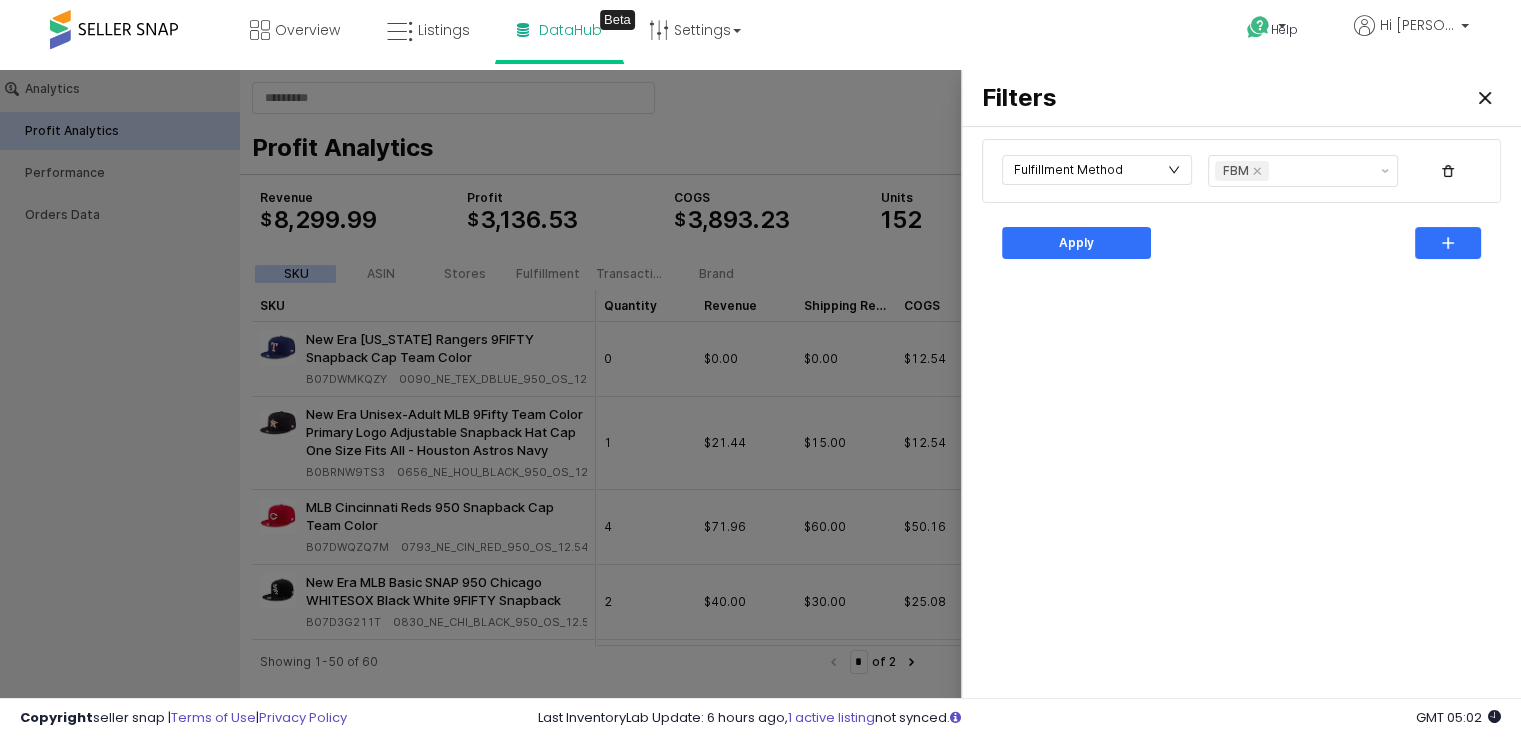 click on "Help
Contact Support
Search Knowledge Hub
Request a Feature
Hi [PERSON_NAME]" at bounding box center (1240, 42) 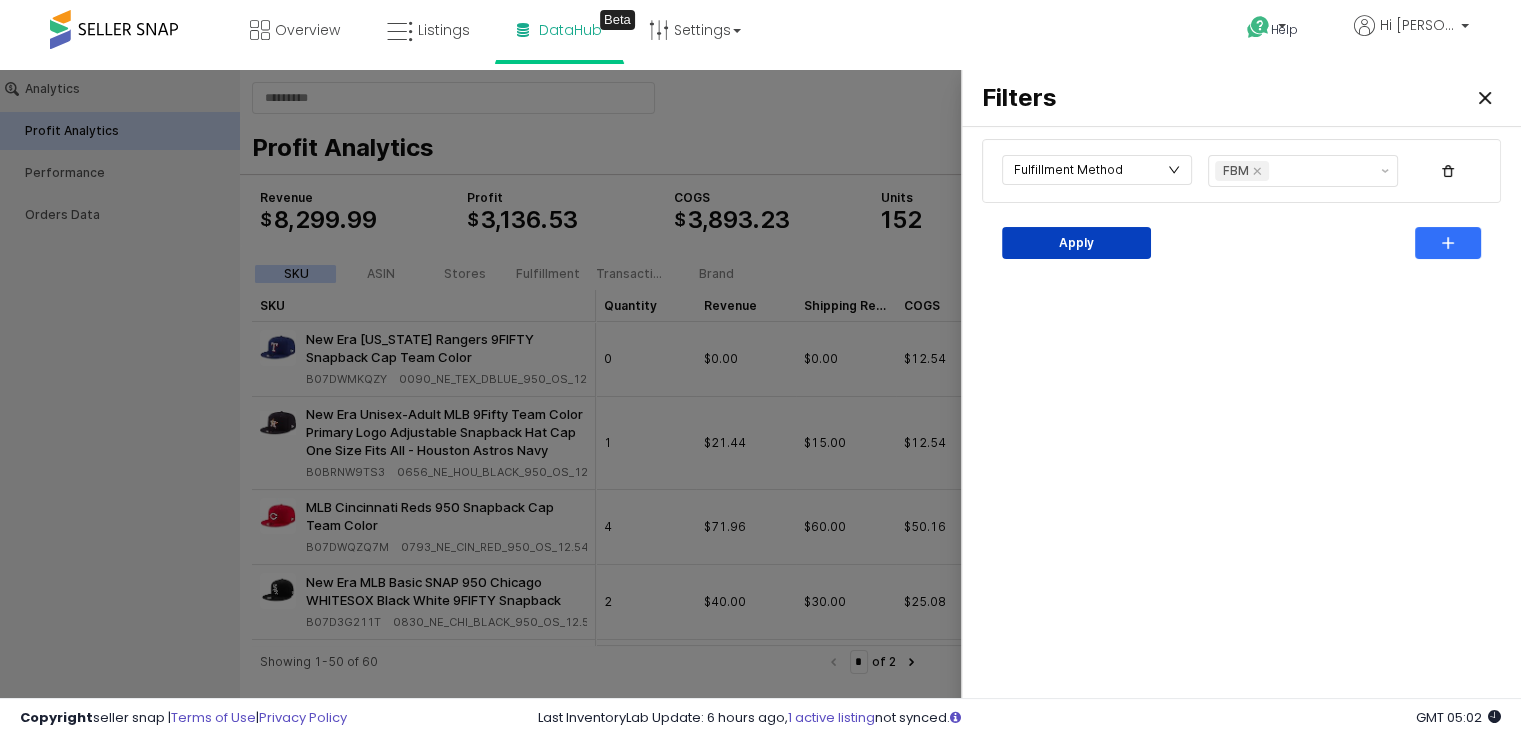 click on "Apply" at bounding box center (1076, 243) 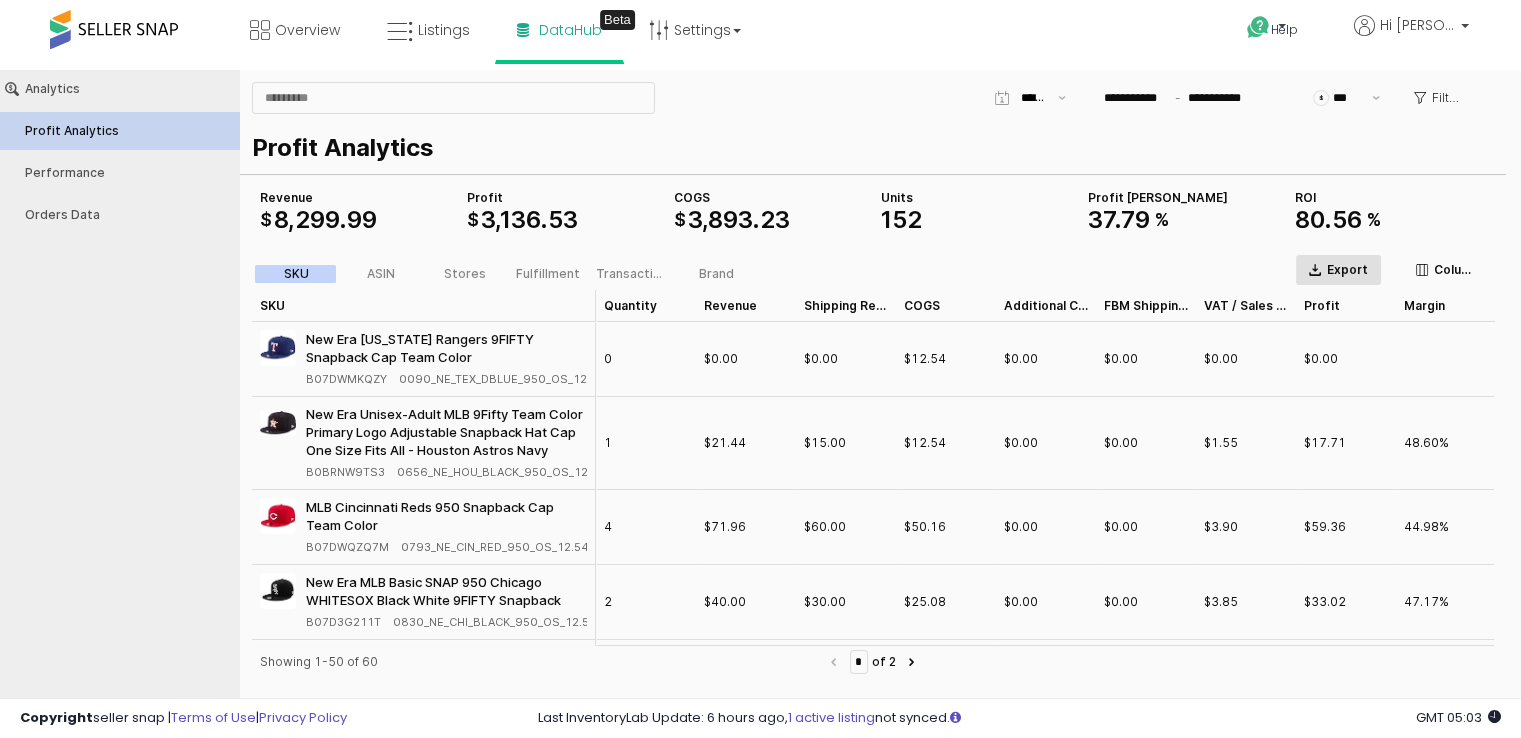 click 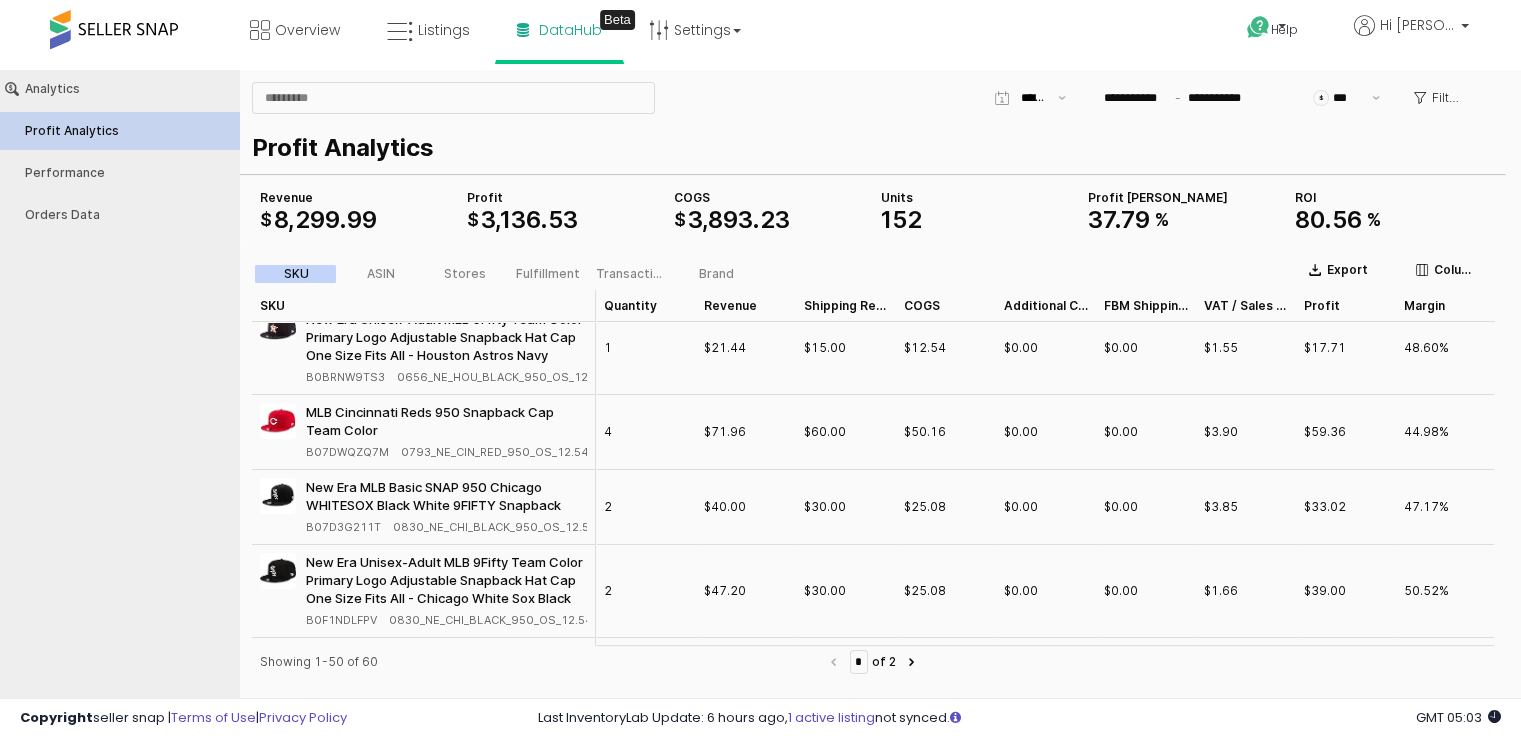 scroll, scrollTop: 100, scrollLeft: 0, axis: vertical 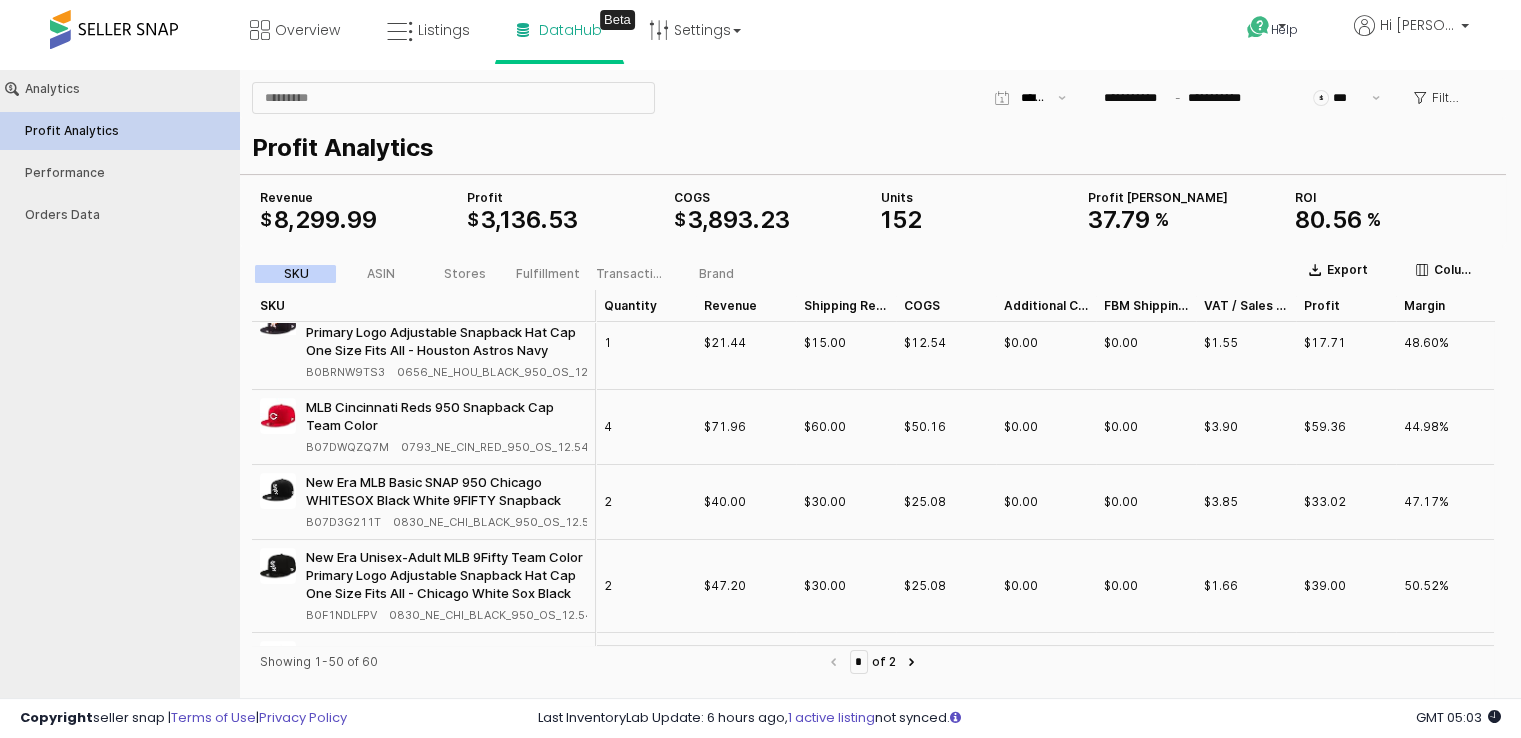 type 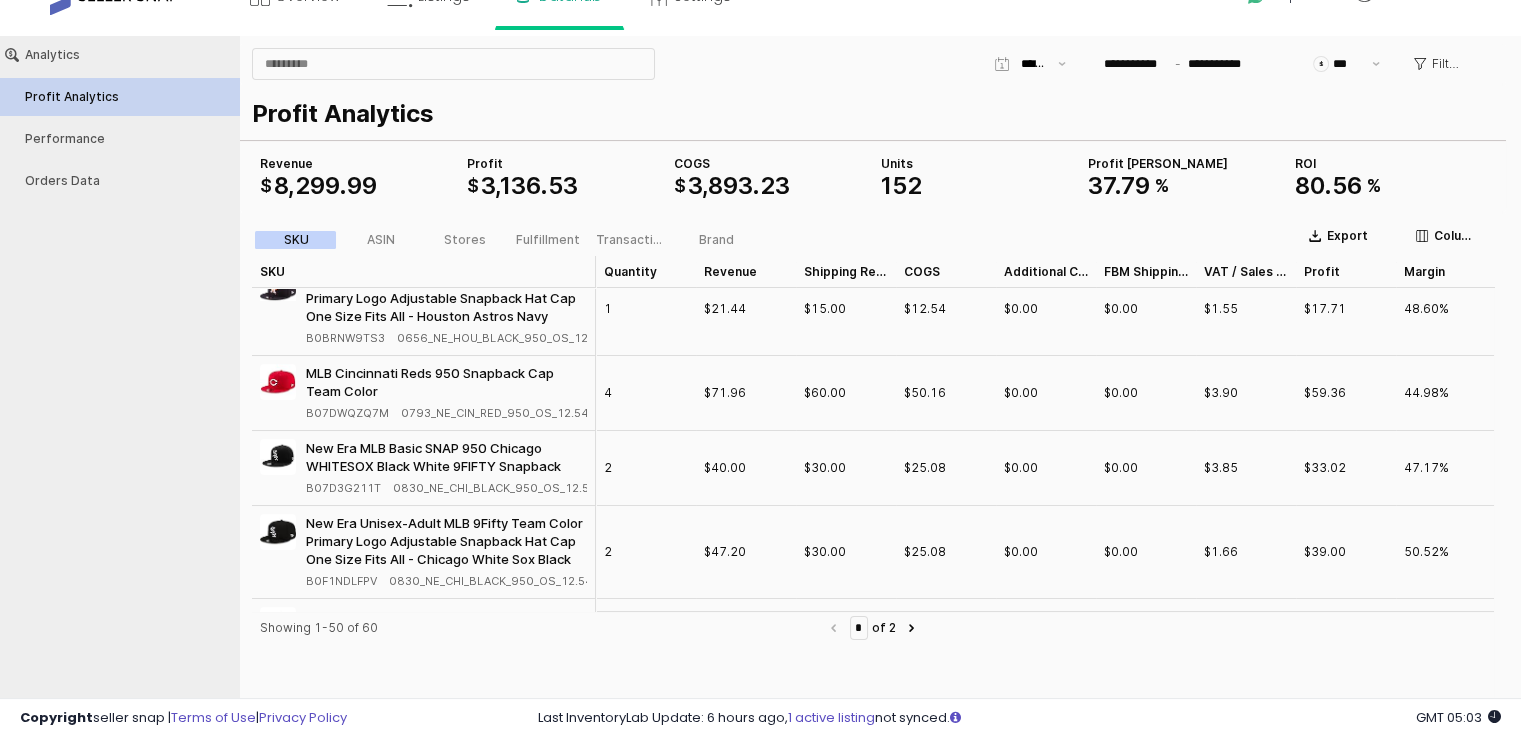 scroll, scrollTop: 0, scrollLeft: 0, axis: both 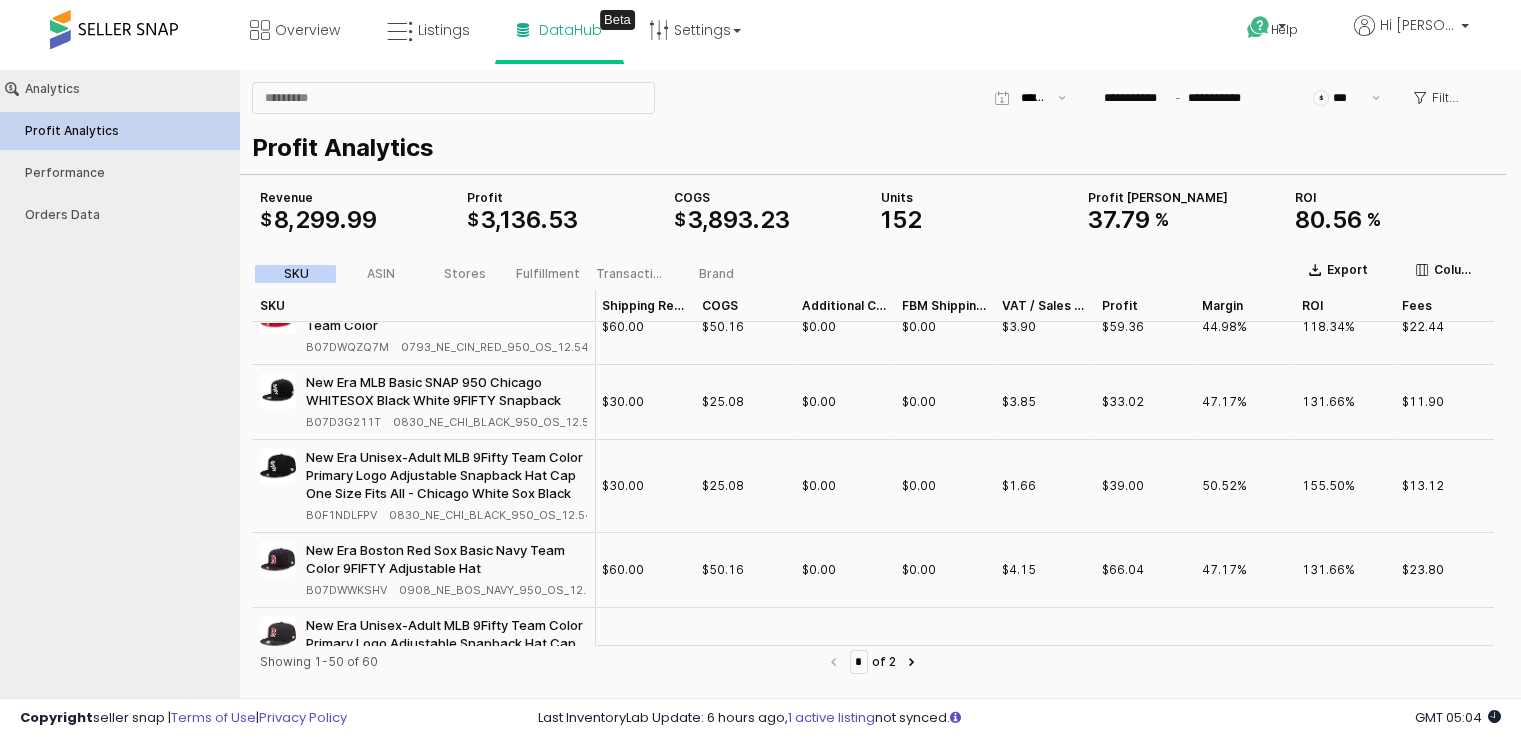 click on "Analytics Profit Analytics Performance Orders Data" at bounding box center (119, 394) 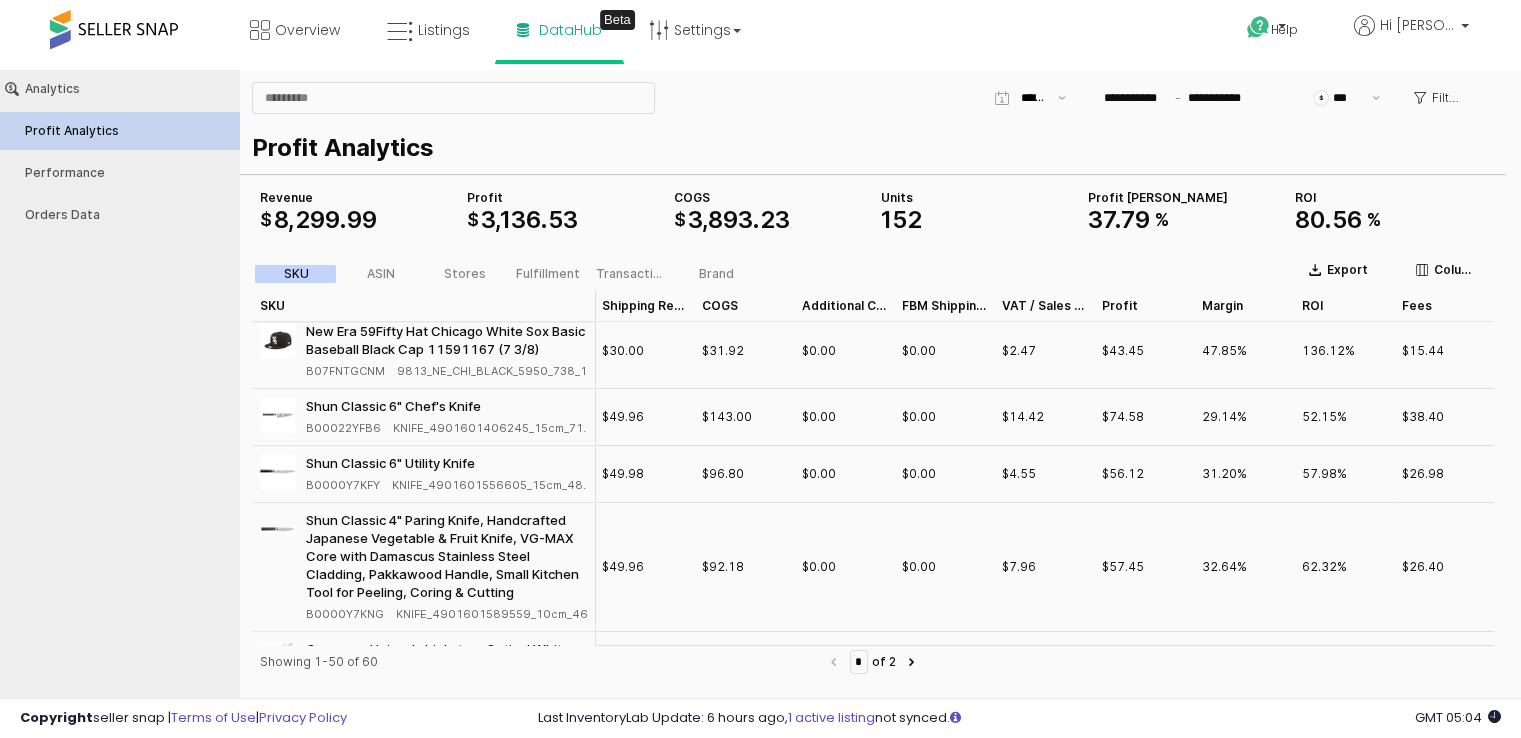 scroll, scrollTop: 3756, scrollLeft: 217, axis: both 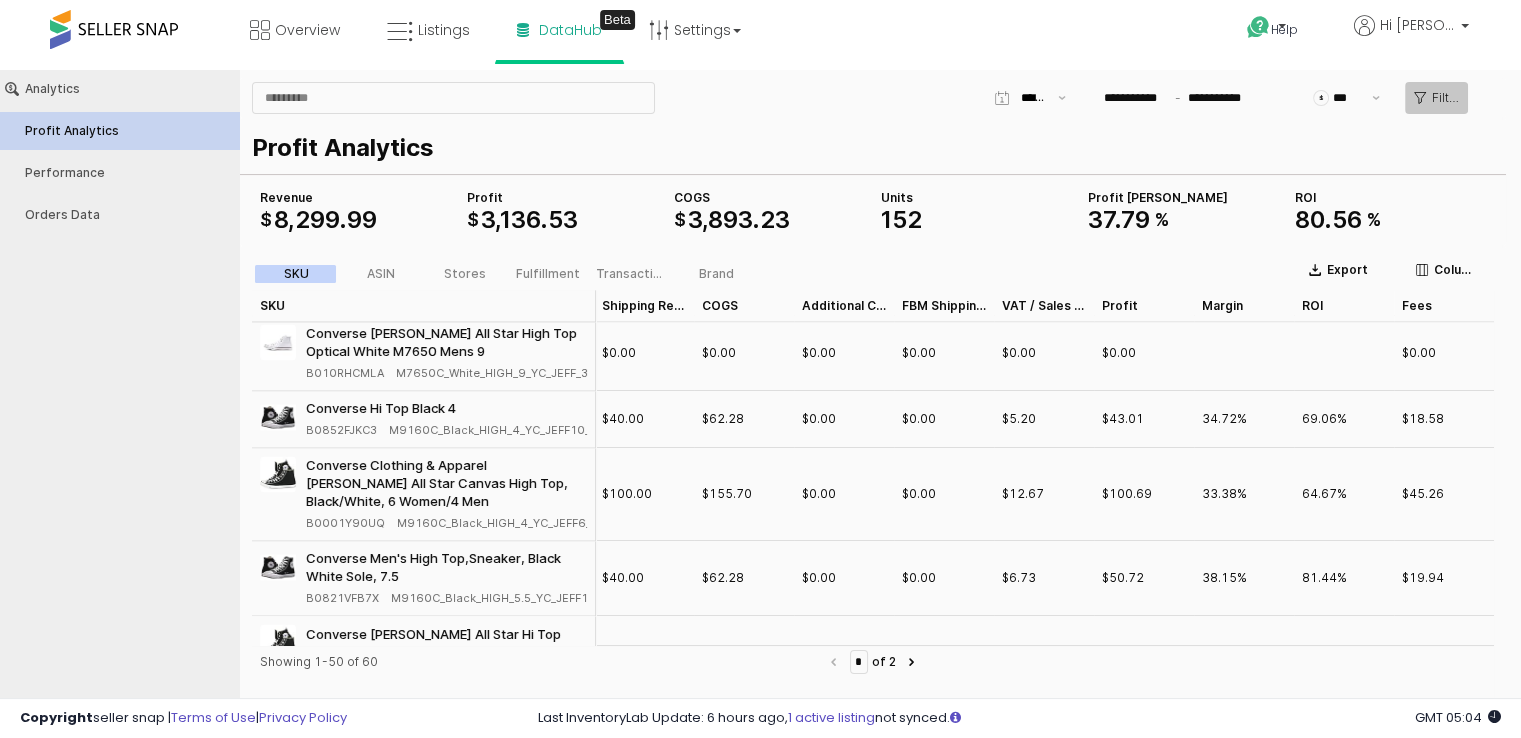 click on "Filters" at bounding box center (1445, 98) 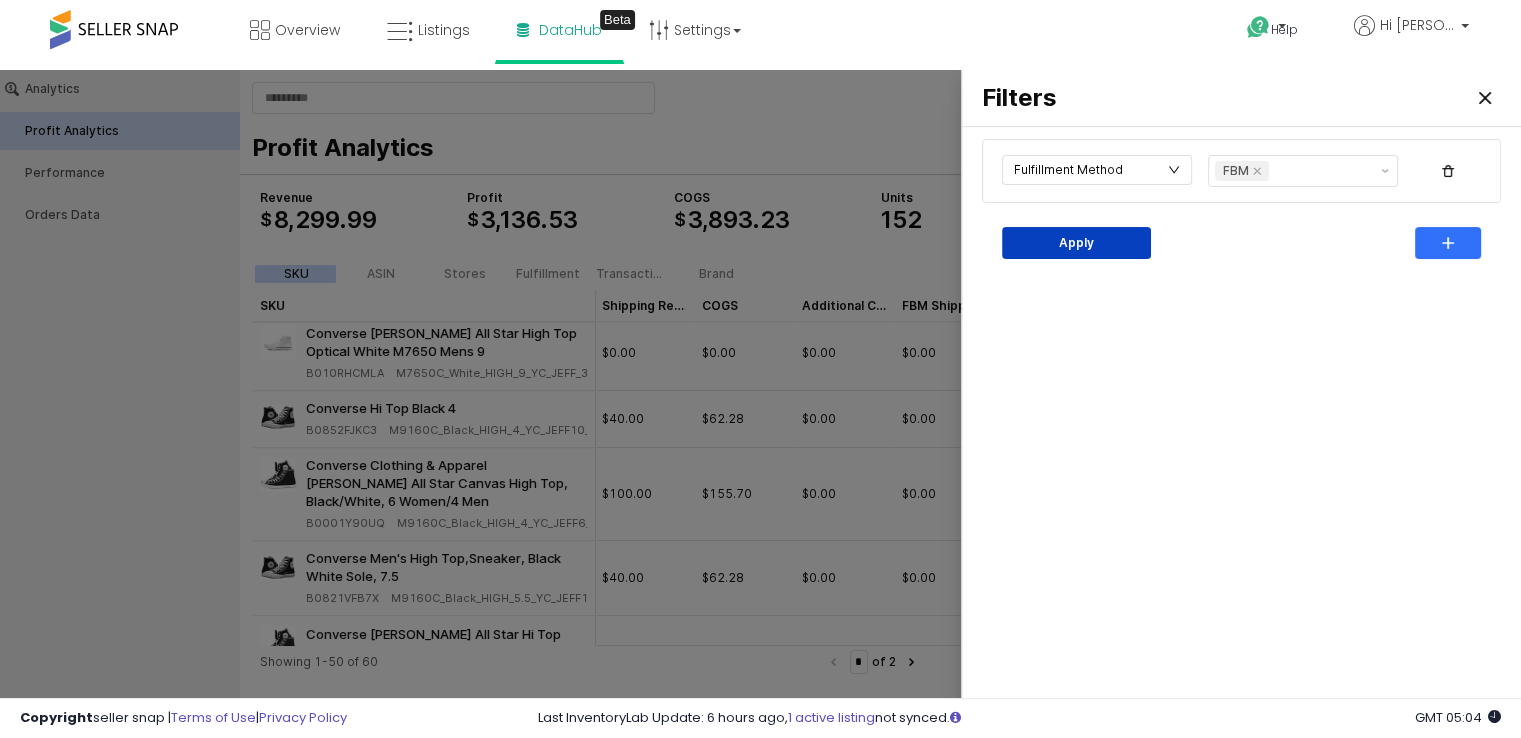 click on "Apply" at bounding box center (1076, 243) 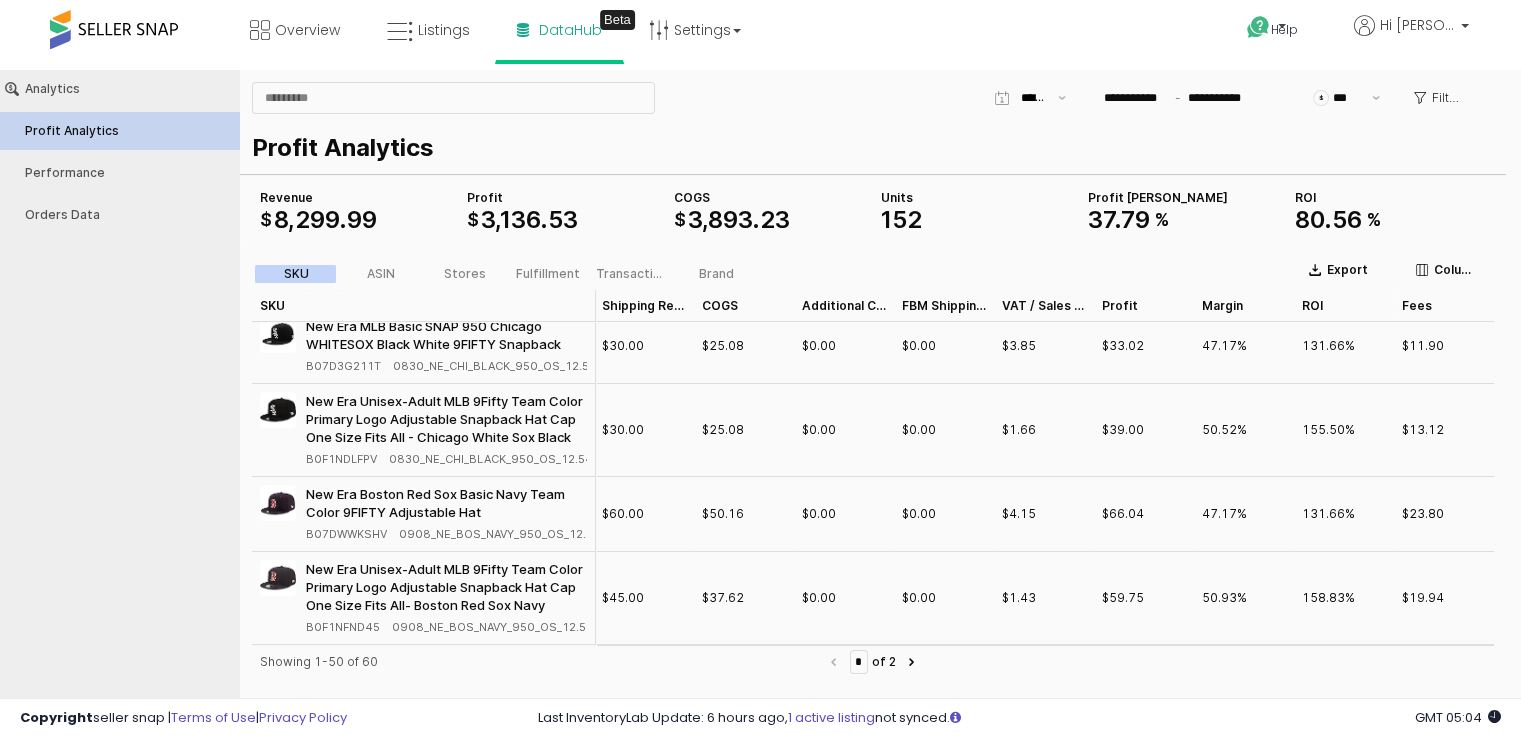 scroll, scrollTop: 0, scrollLeft: 217, axis: horizontal 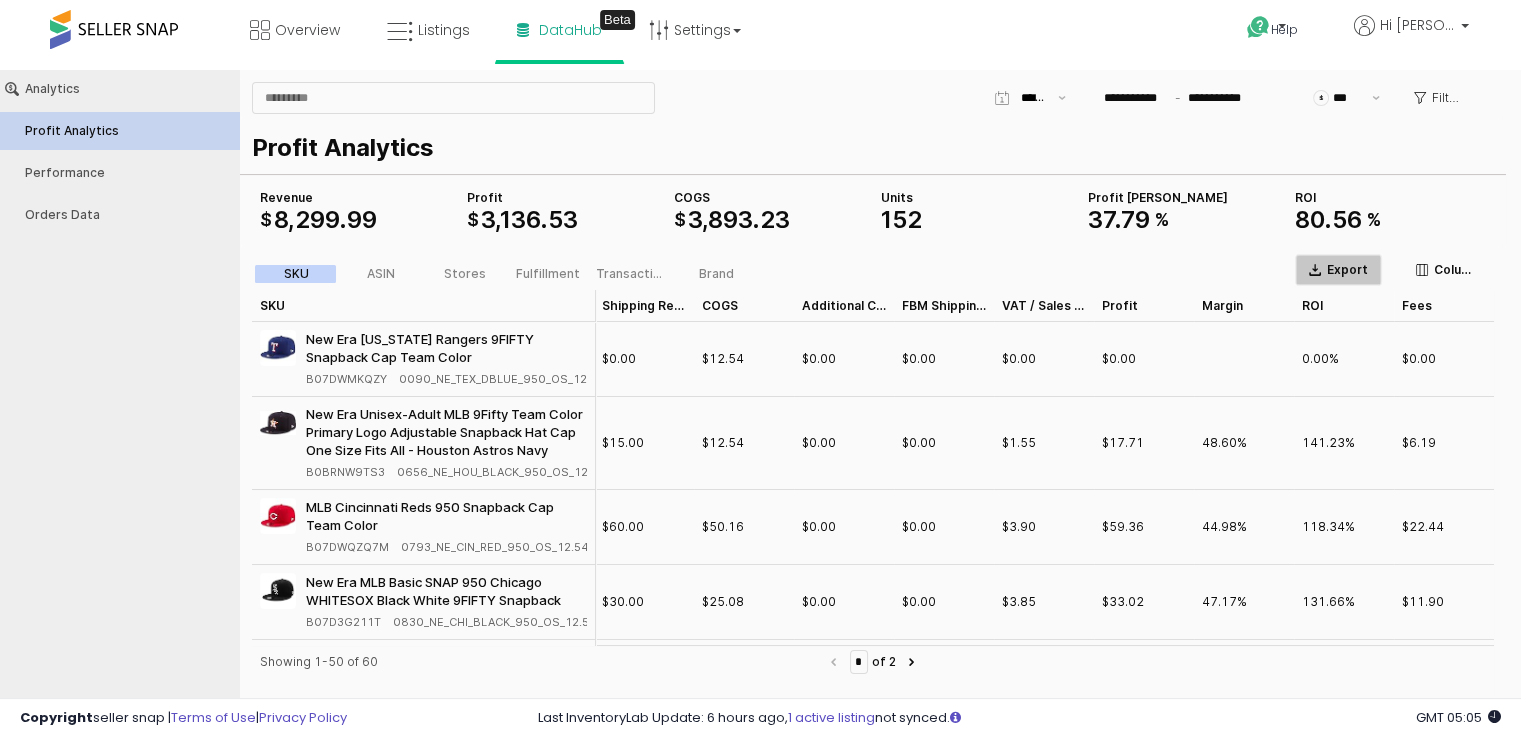 click on "Export" at bounding box center [1347, 270] 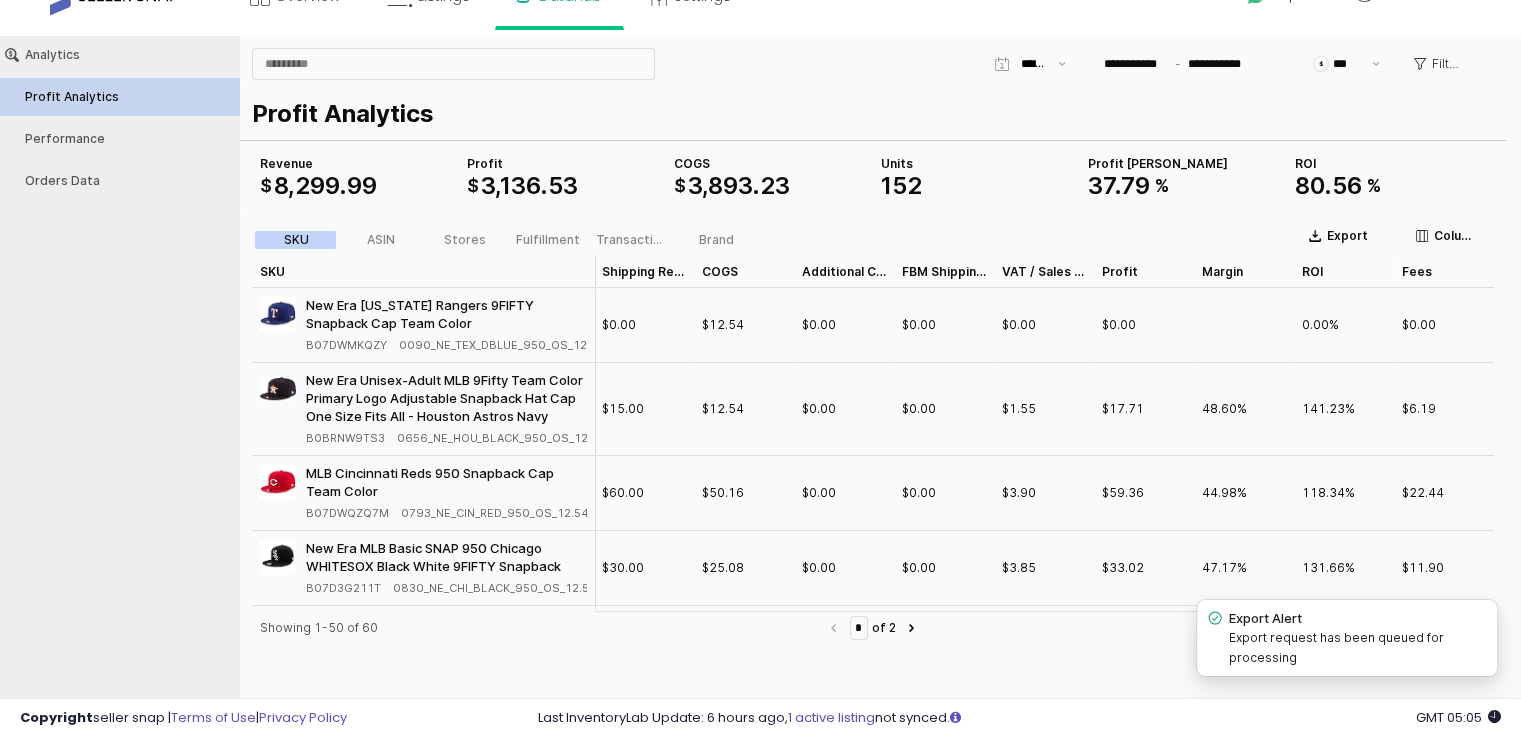 scroll, scrollTop: 0, scrollLeft: 0, axis: both 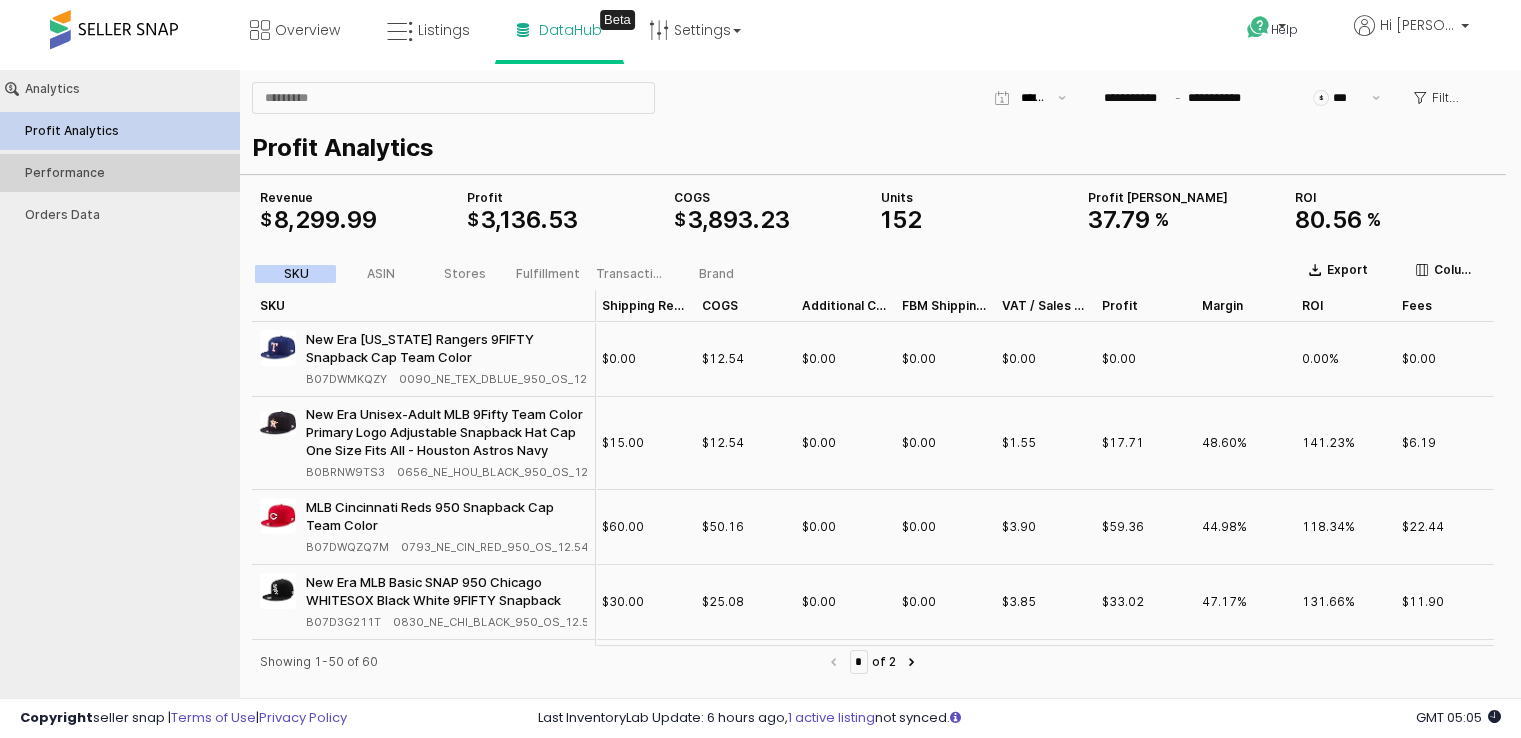 click on "Performance" at bounding box center (129, 173) 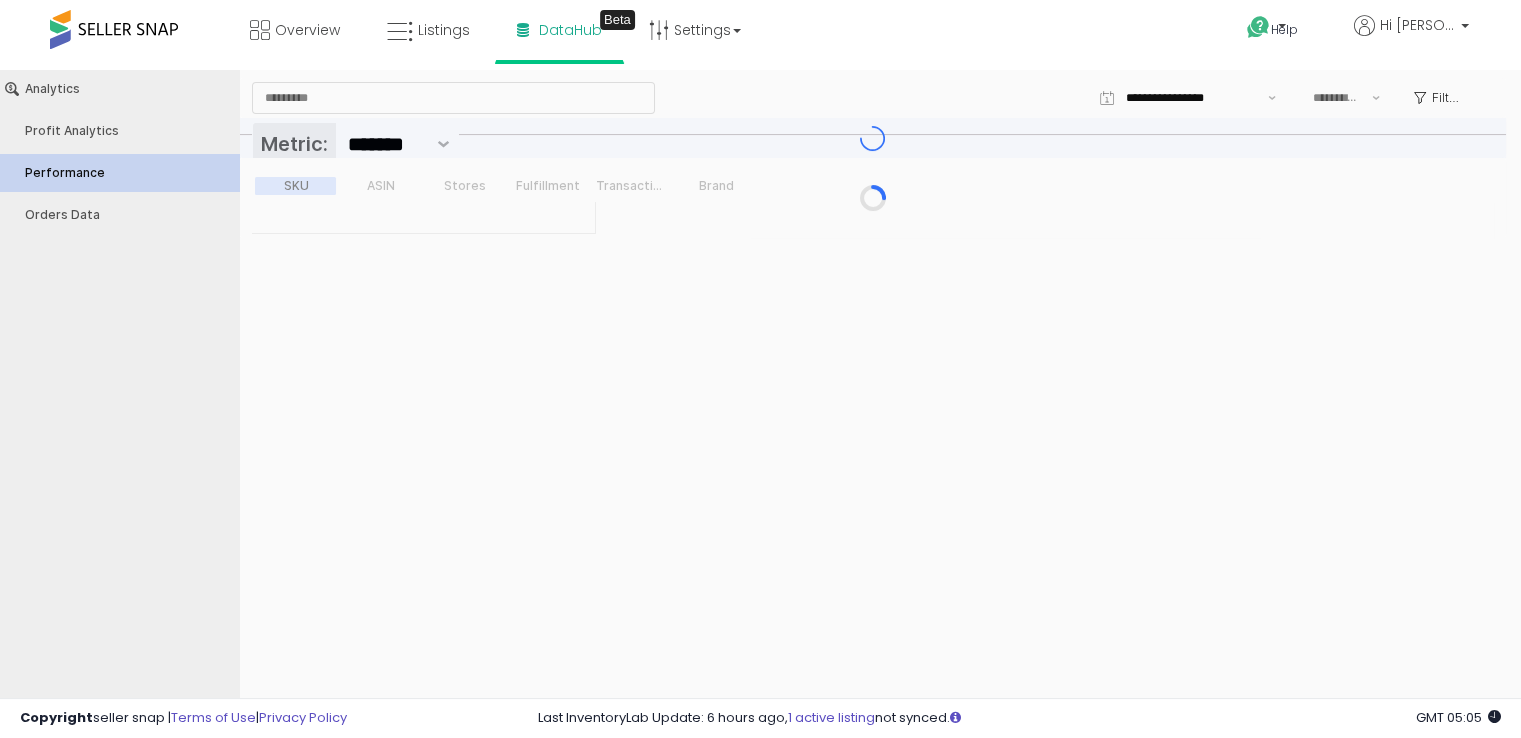 type on "***" 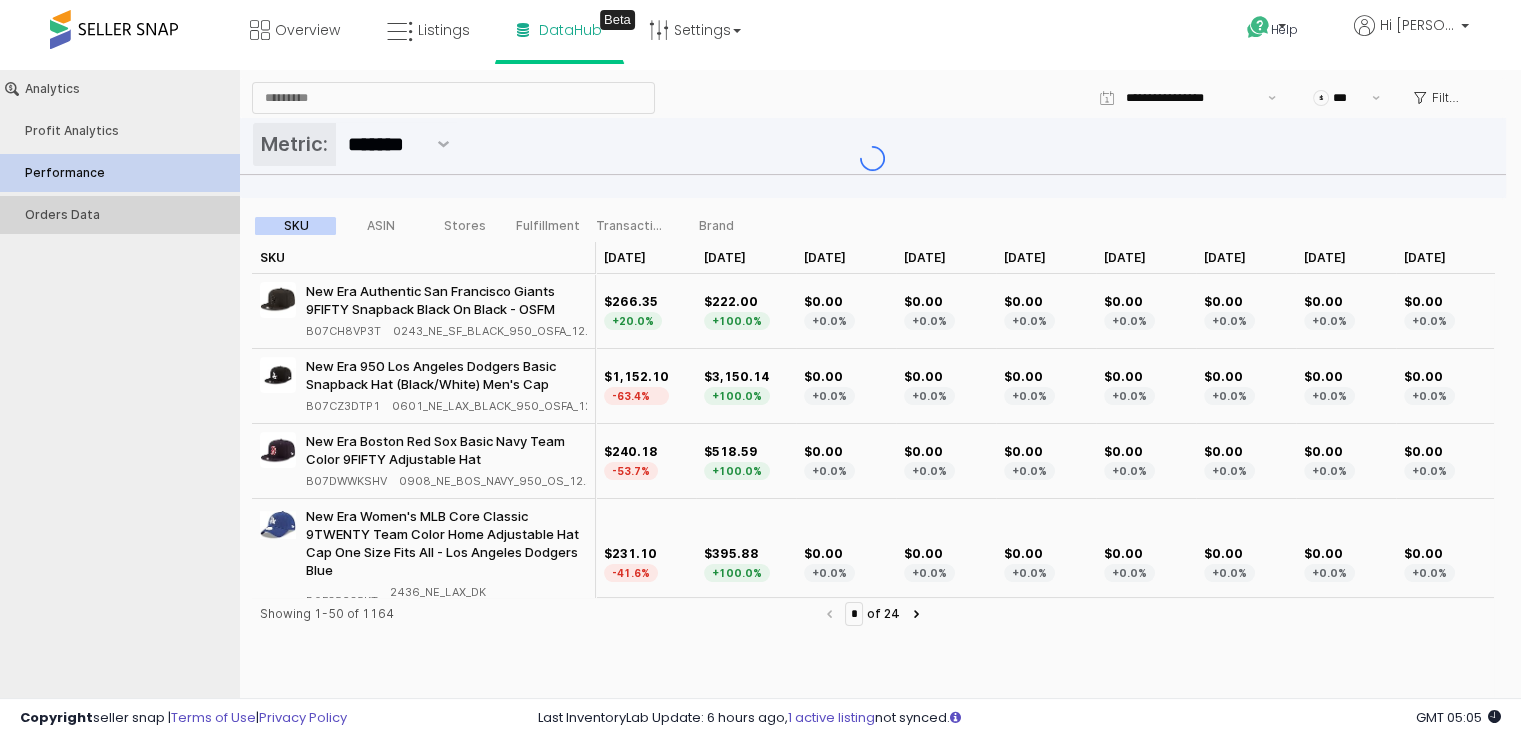 click on "Orders Data" at bounding box center (129, 215) 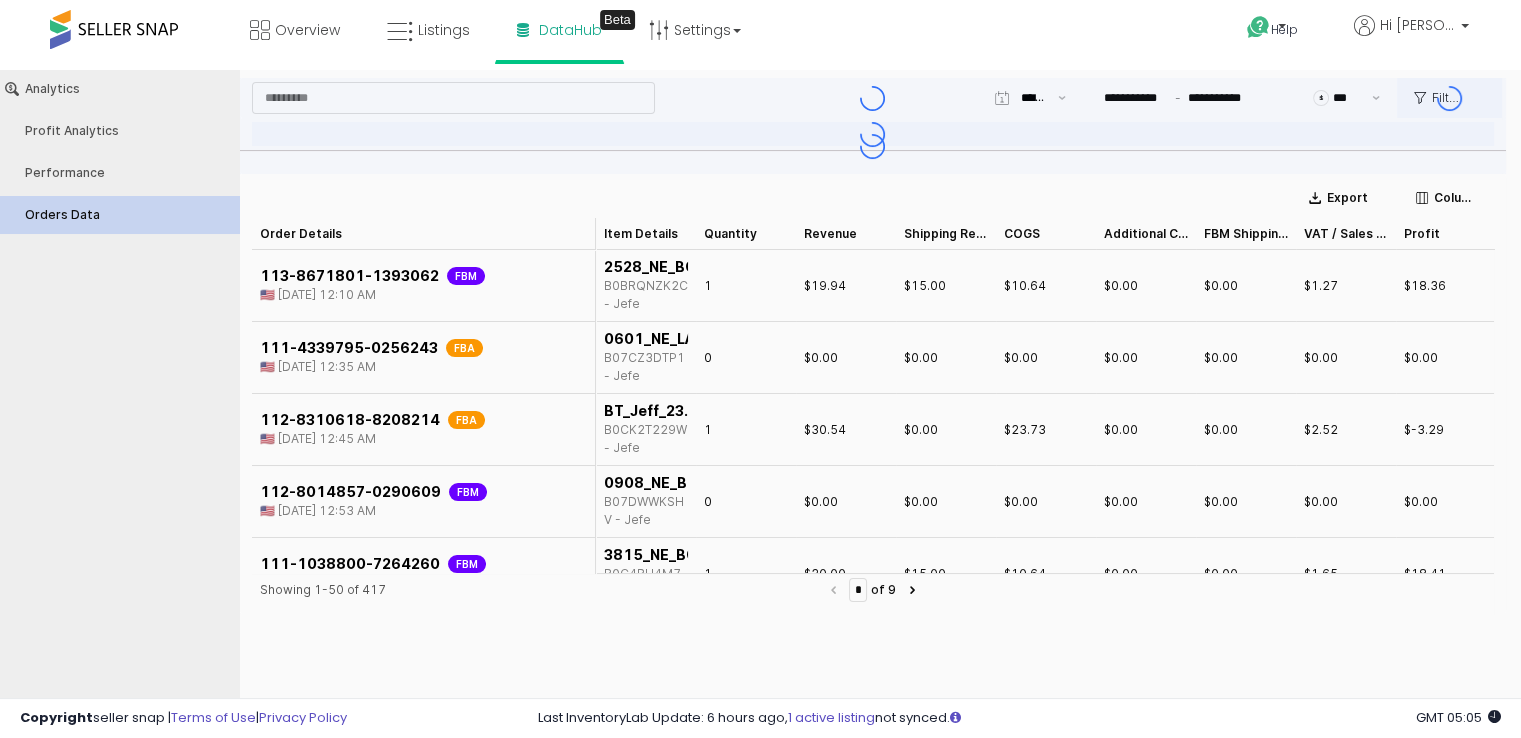 type on "***" 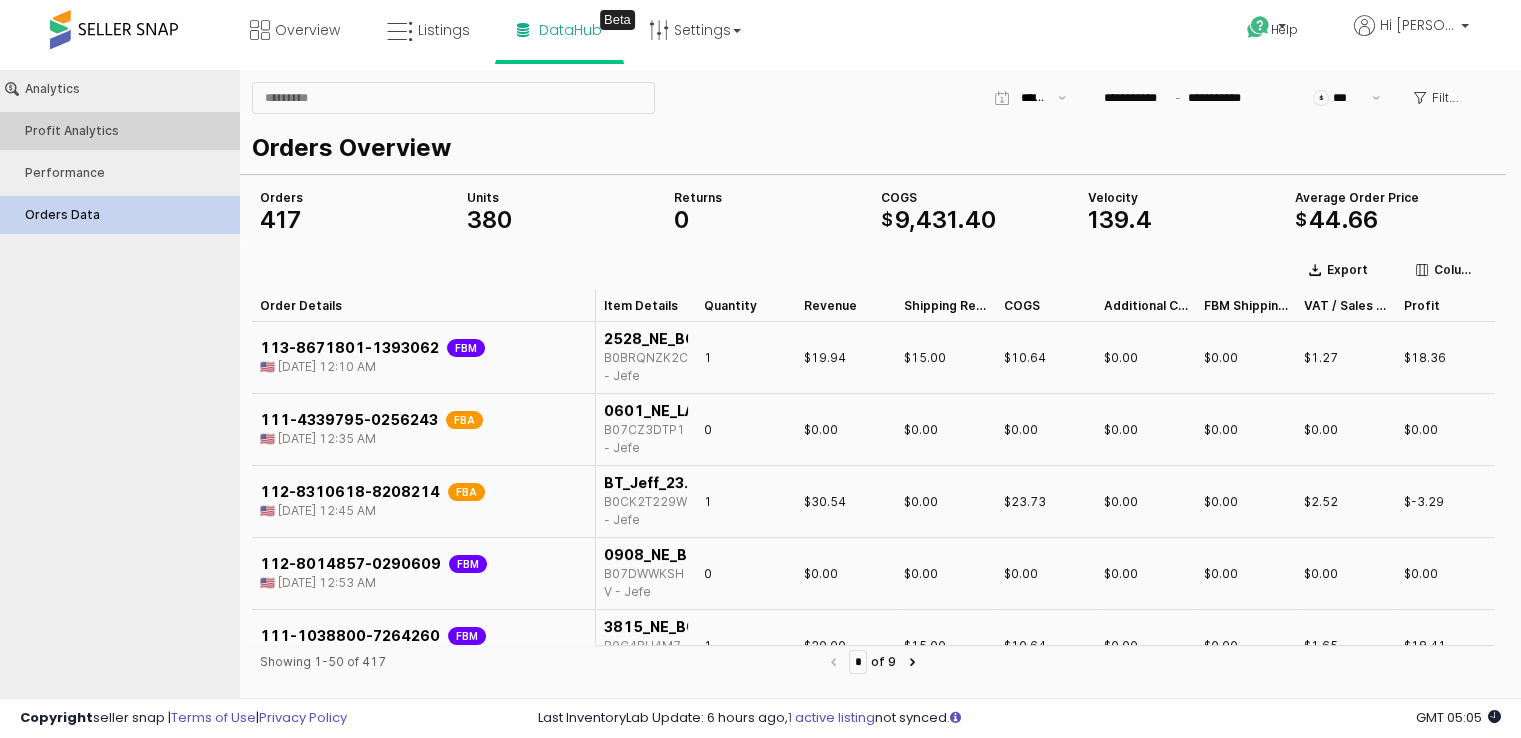 click on "Profit Analytics" at bounding box center (129, 131) 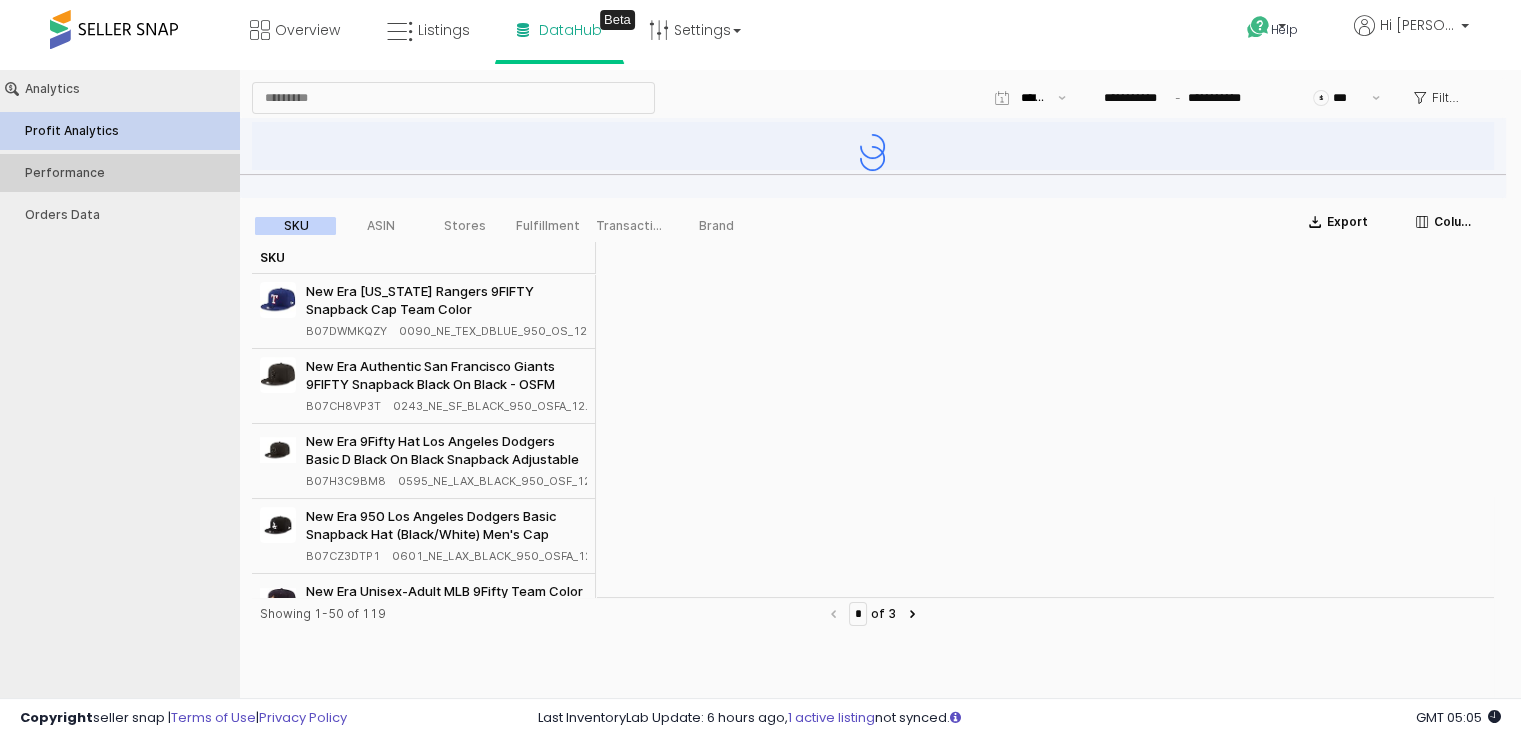 type on "***" 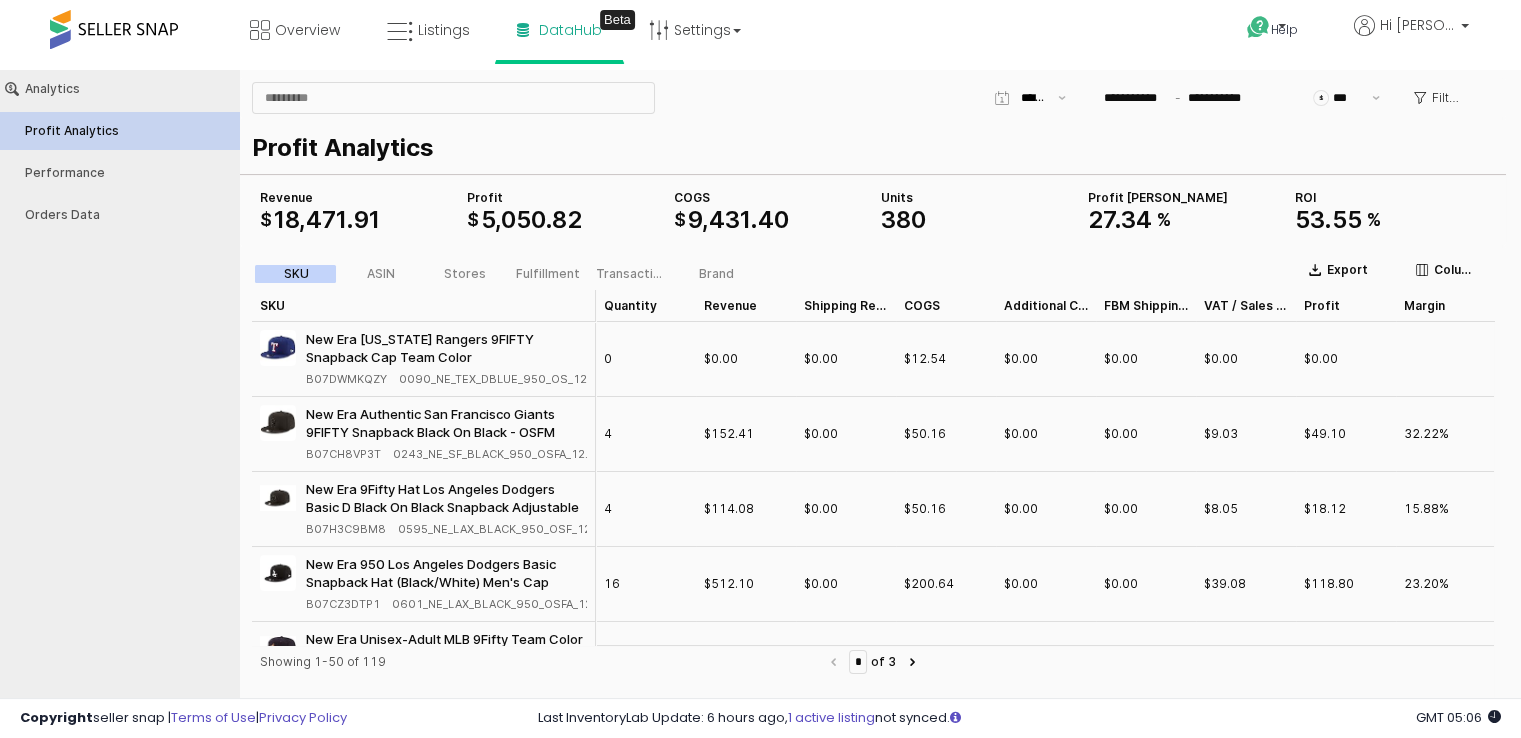 type 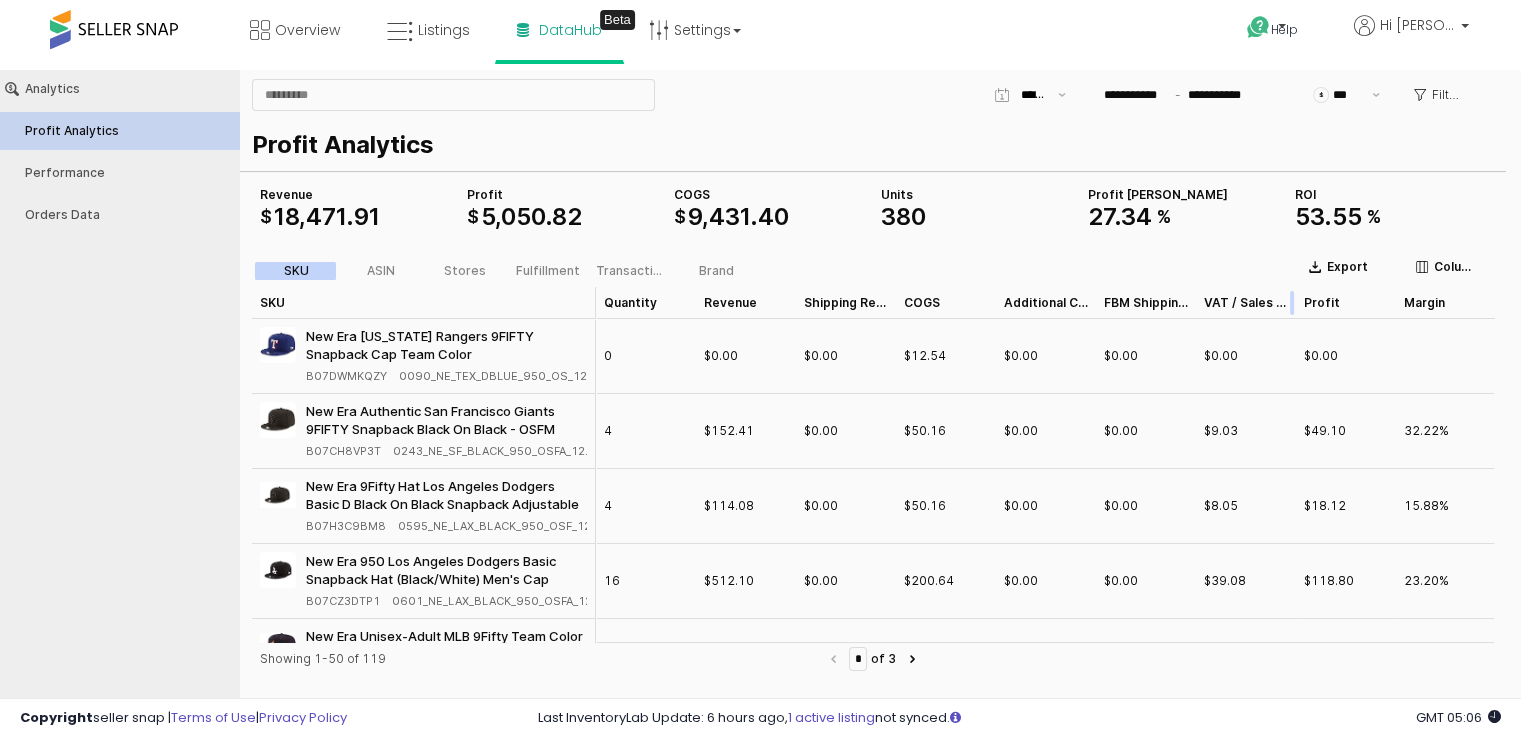 scroll, scrollTop: 0, scrollLeft: 0, axis: both 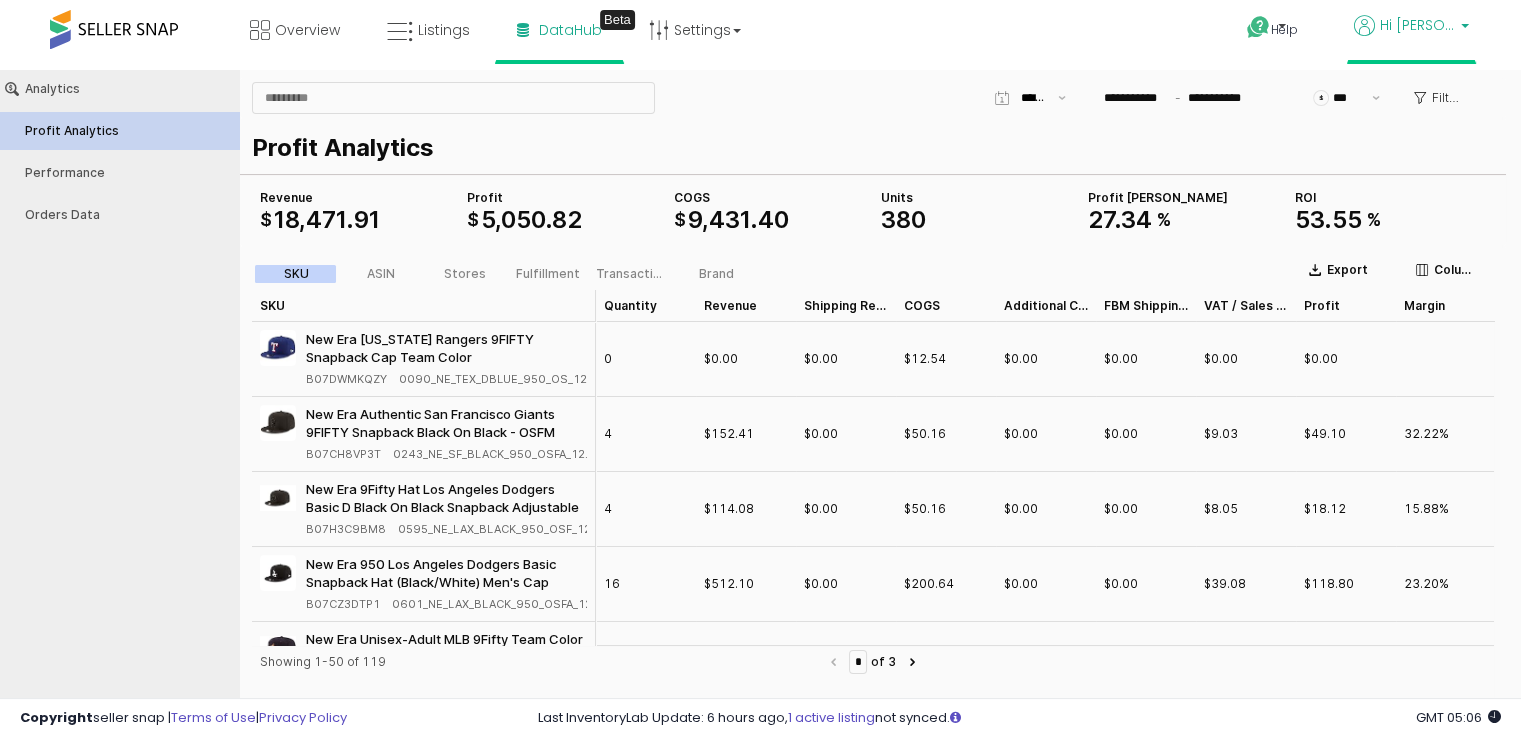 click on "Hi [PERSON_NAME]" at bounding box center [1417, 25] 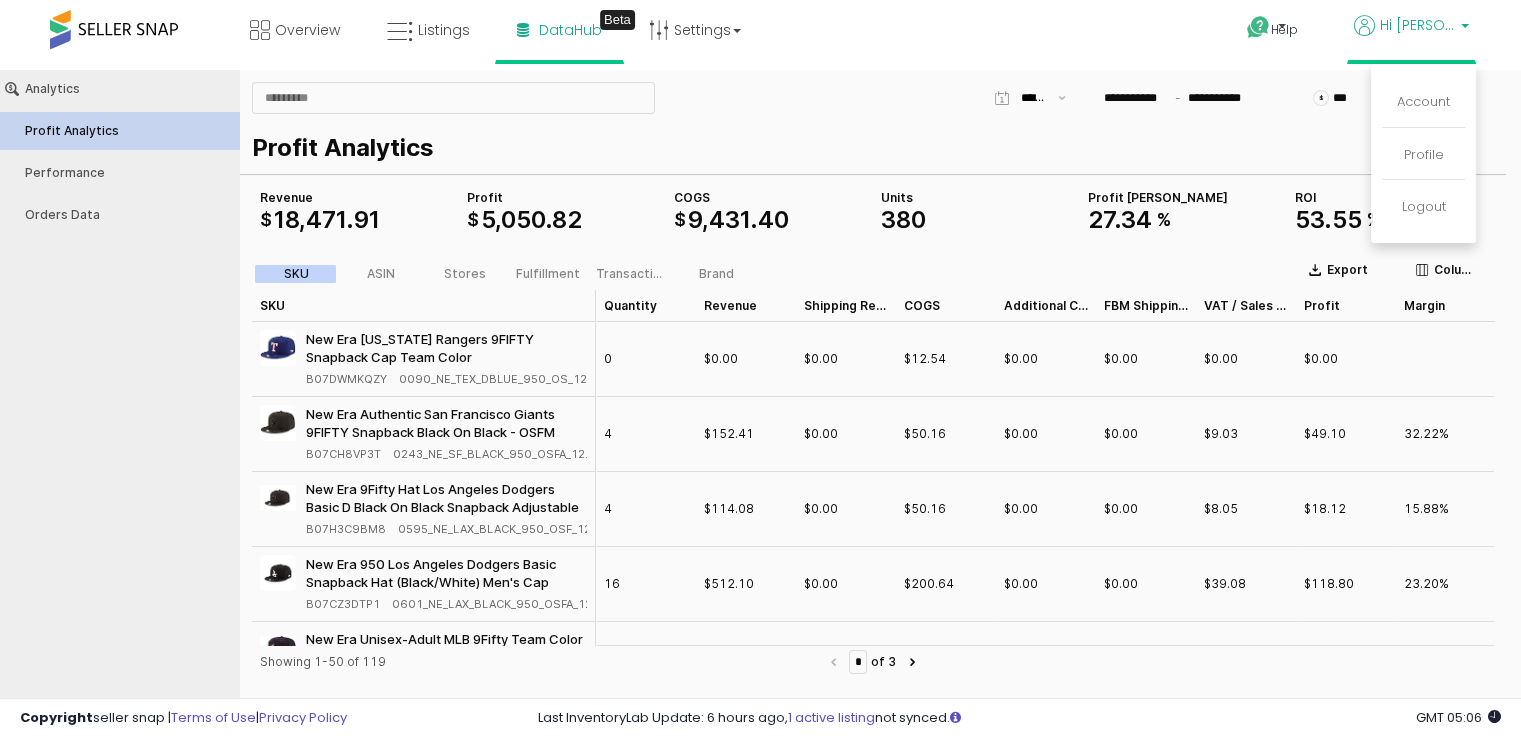 click on "Analytics Profit Analytics Performance Orders Data" at bounding box center [119, 394] 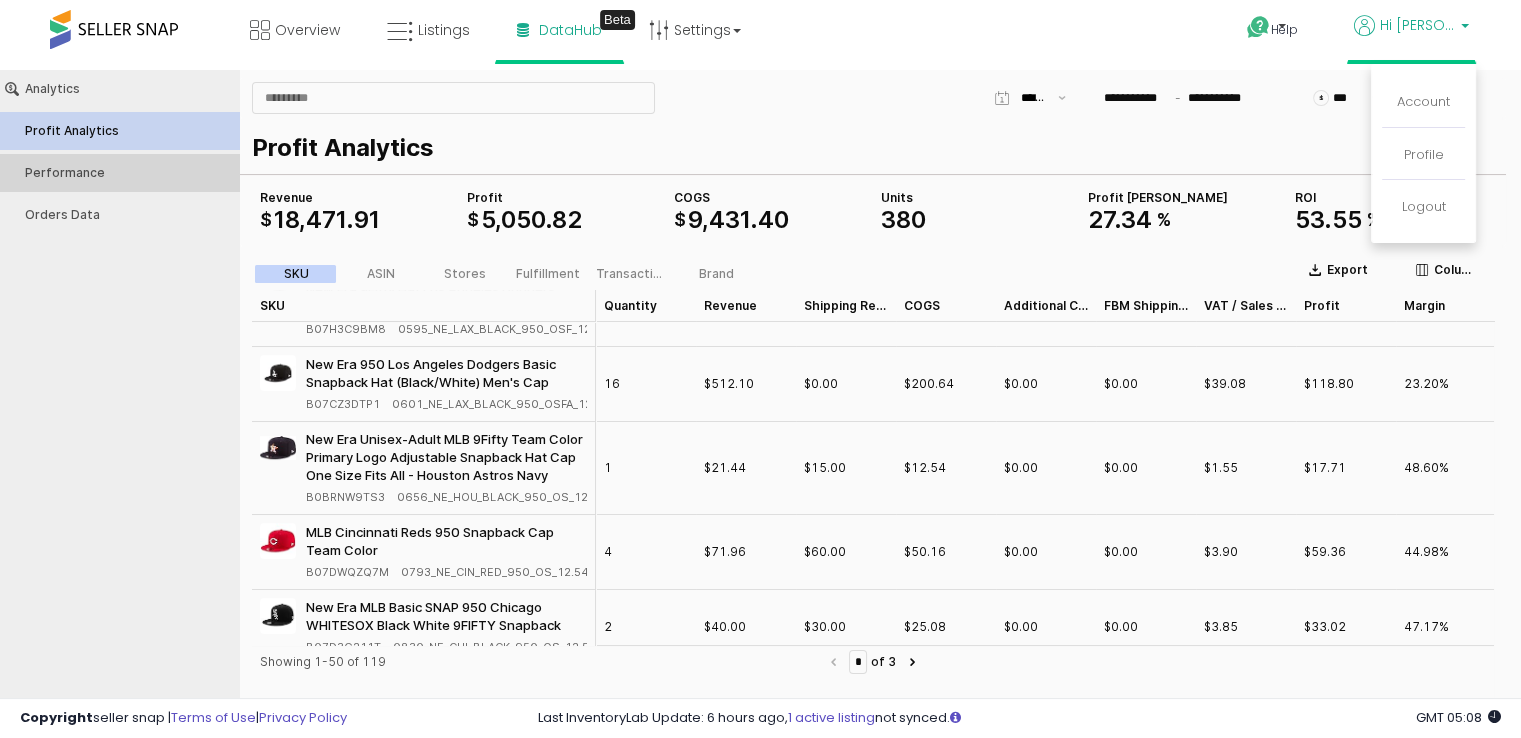 click on "Performance" at bounding box center (129, 173) 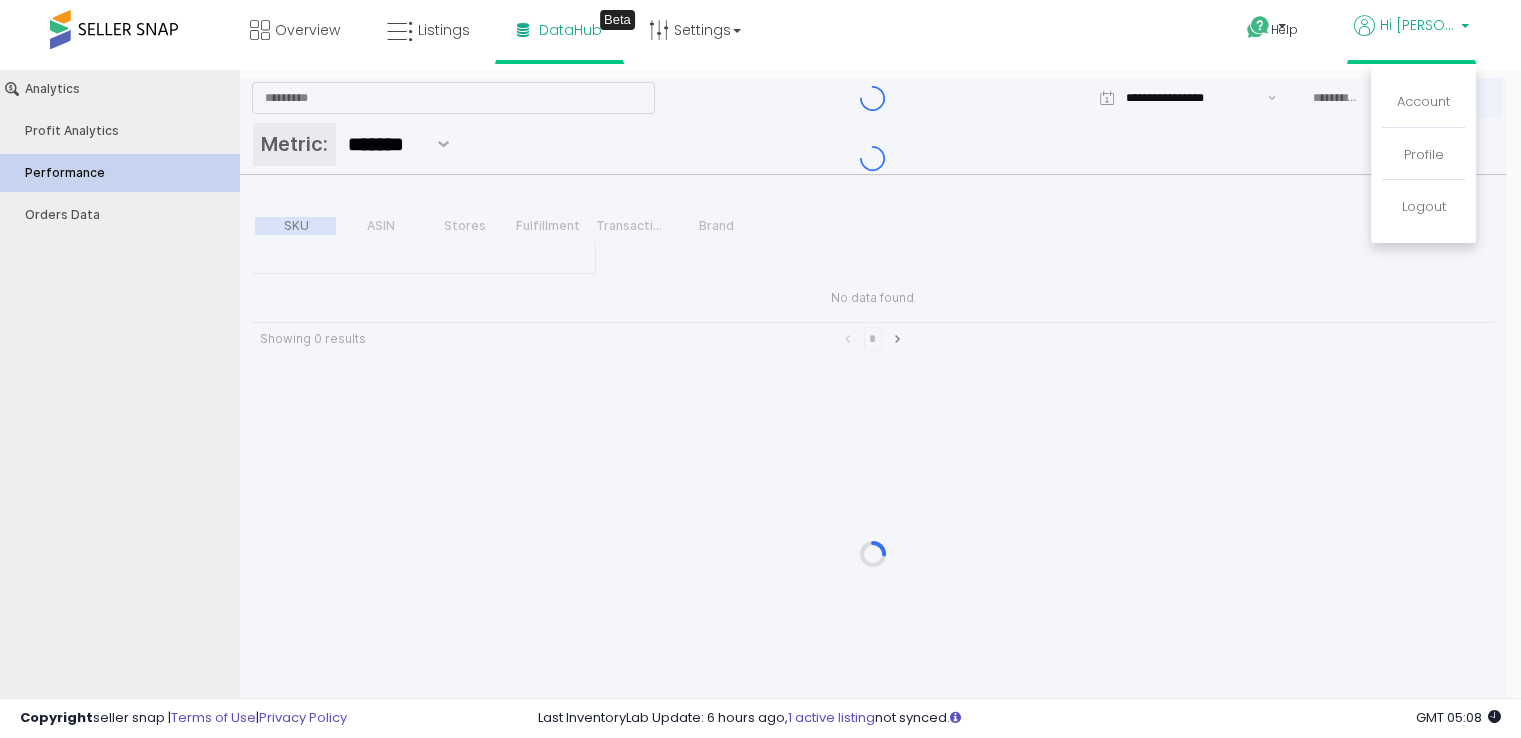 type on "***" 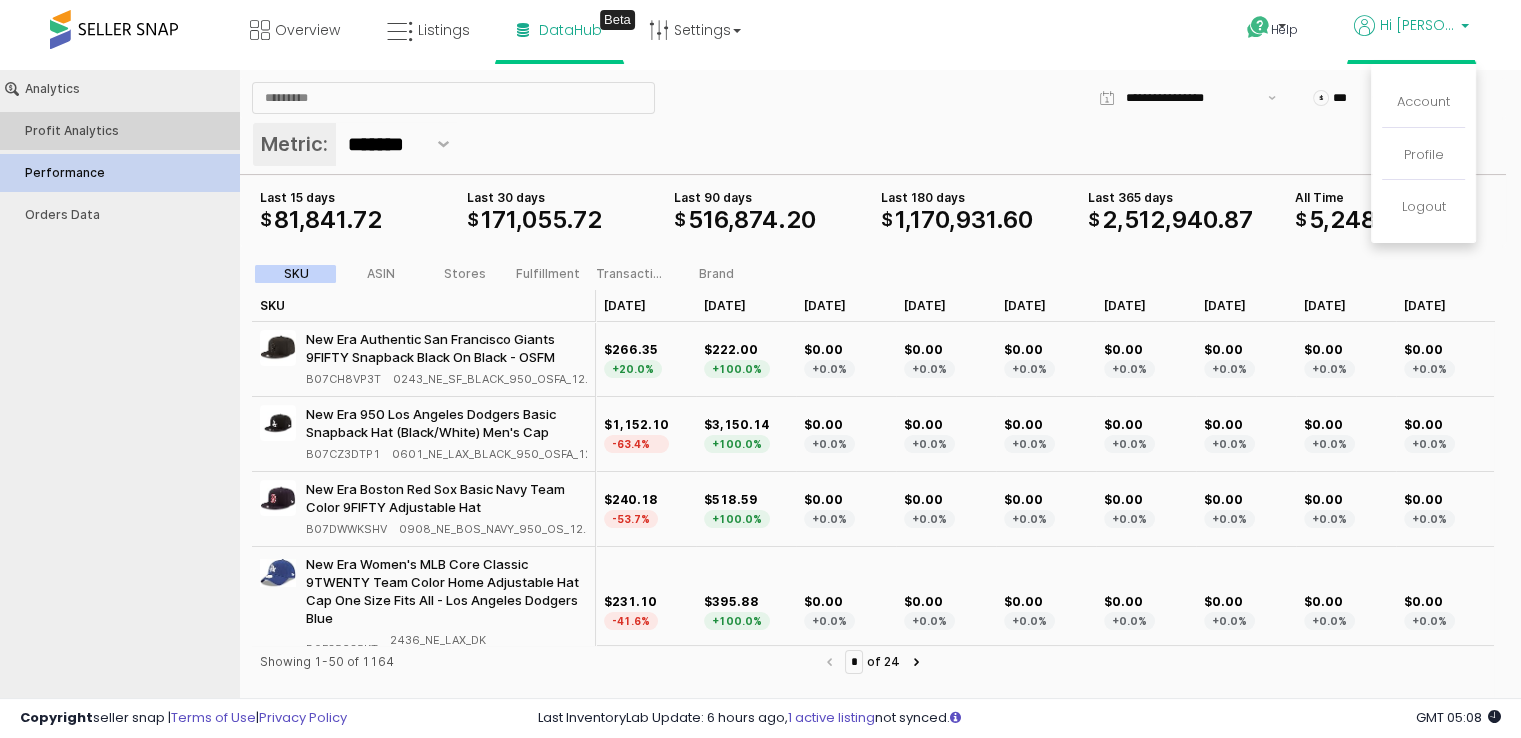 click on "Profit Analytics" at bounding box center (129, 131) 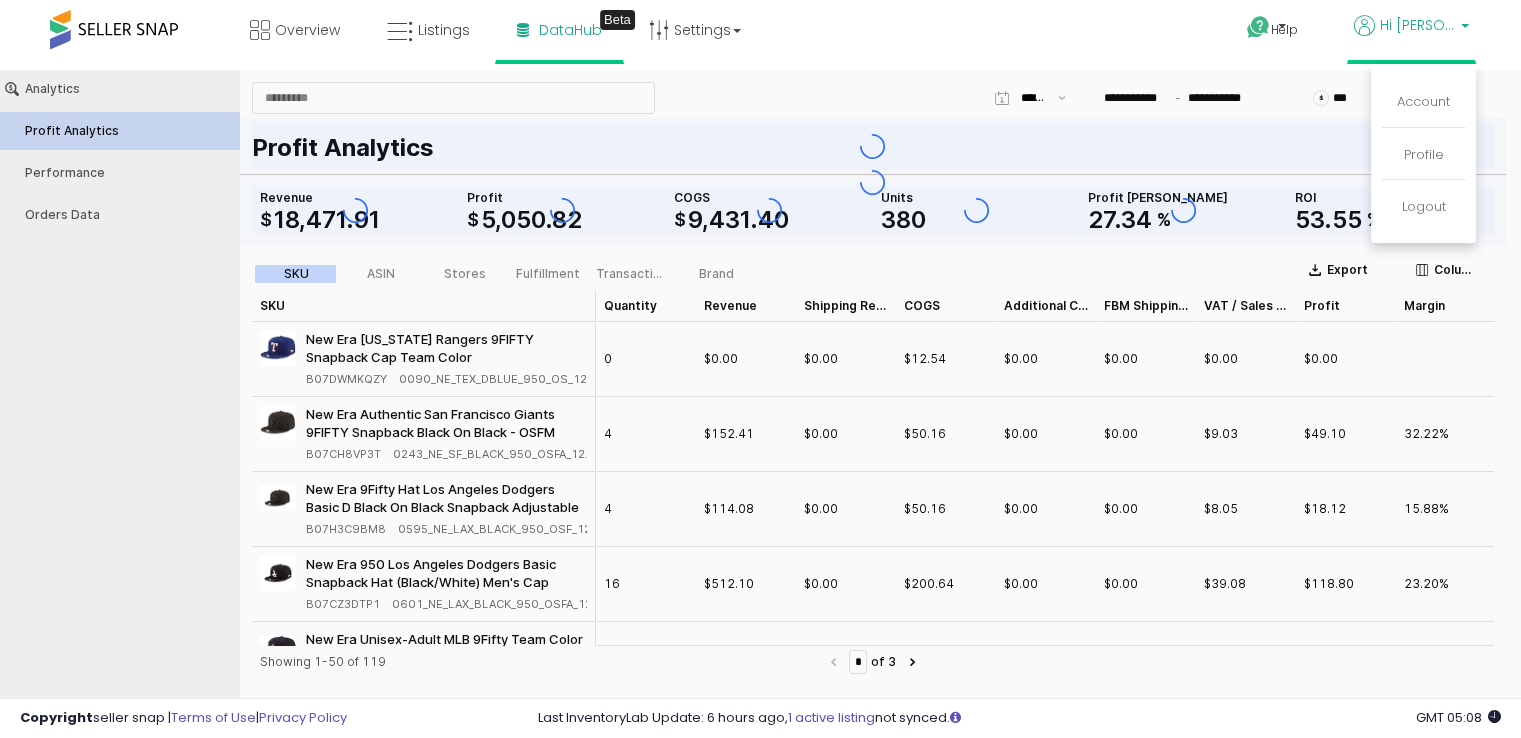 type on "***" 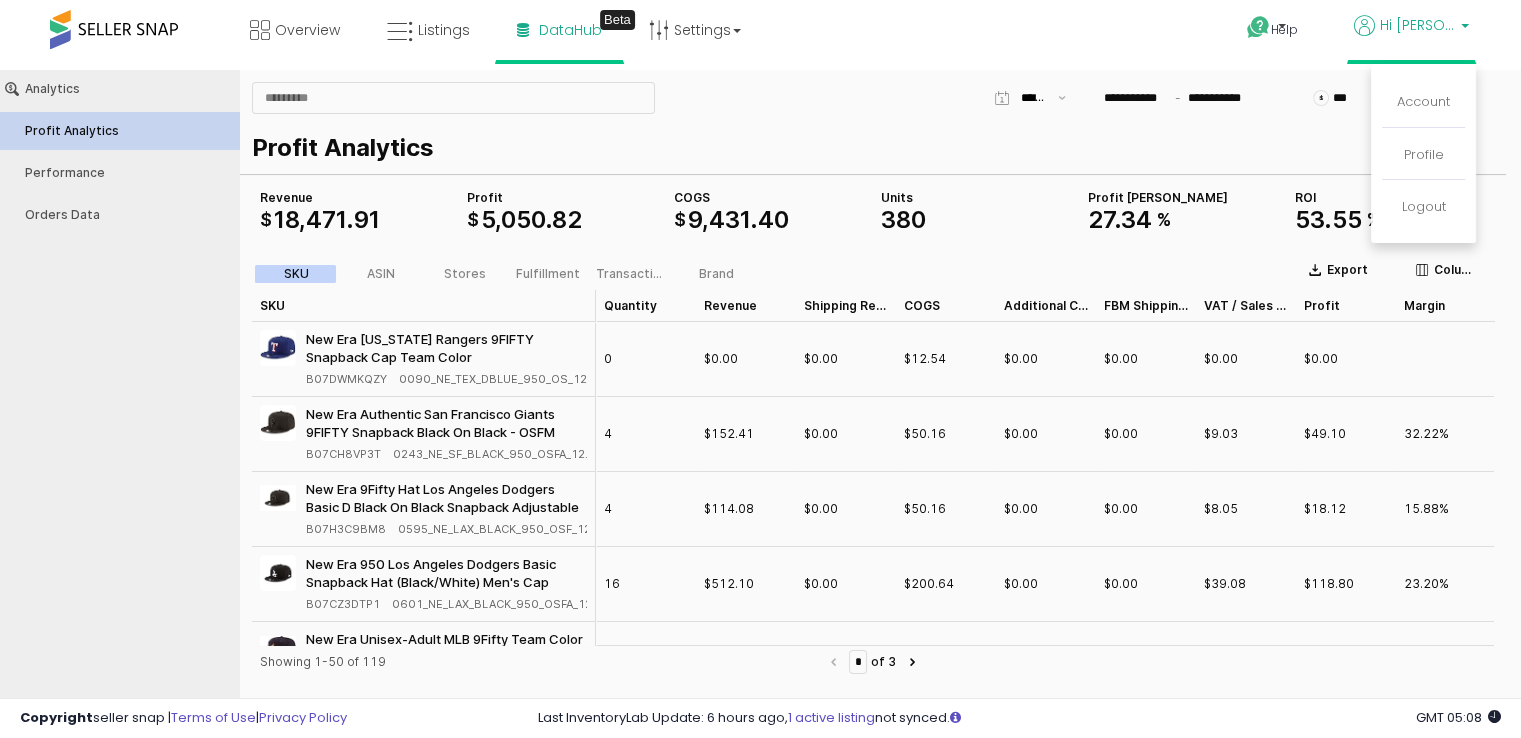 click on "Profit Analytics" at bounding box center (869, 148) 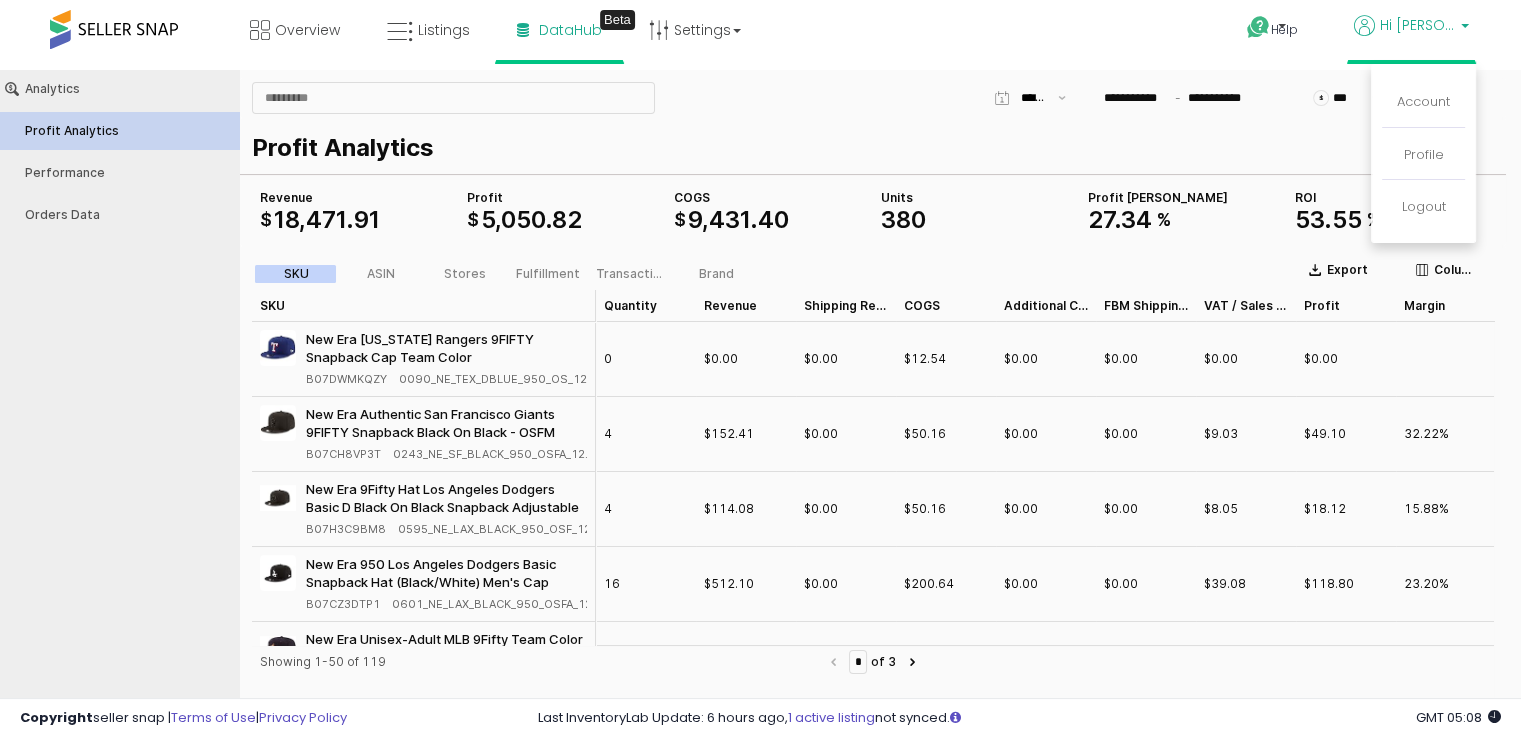 click on "Hi [PERSON_NAME]" at bounding box center (1411, 27) 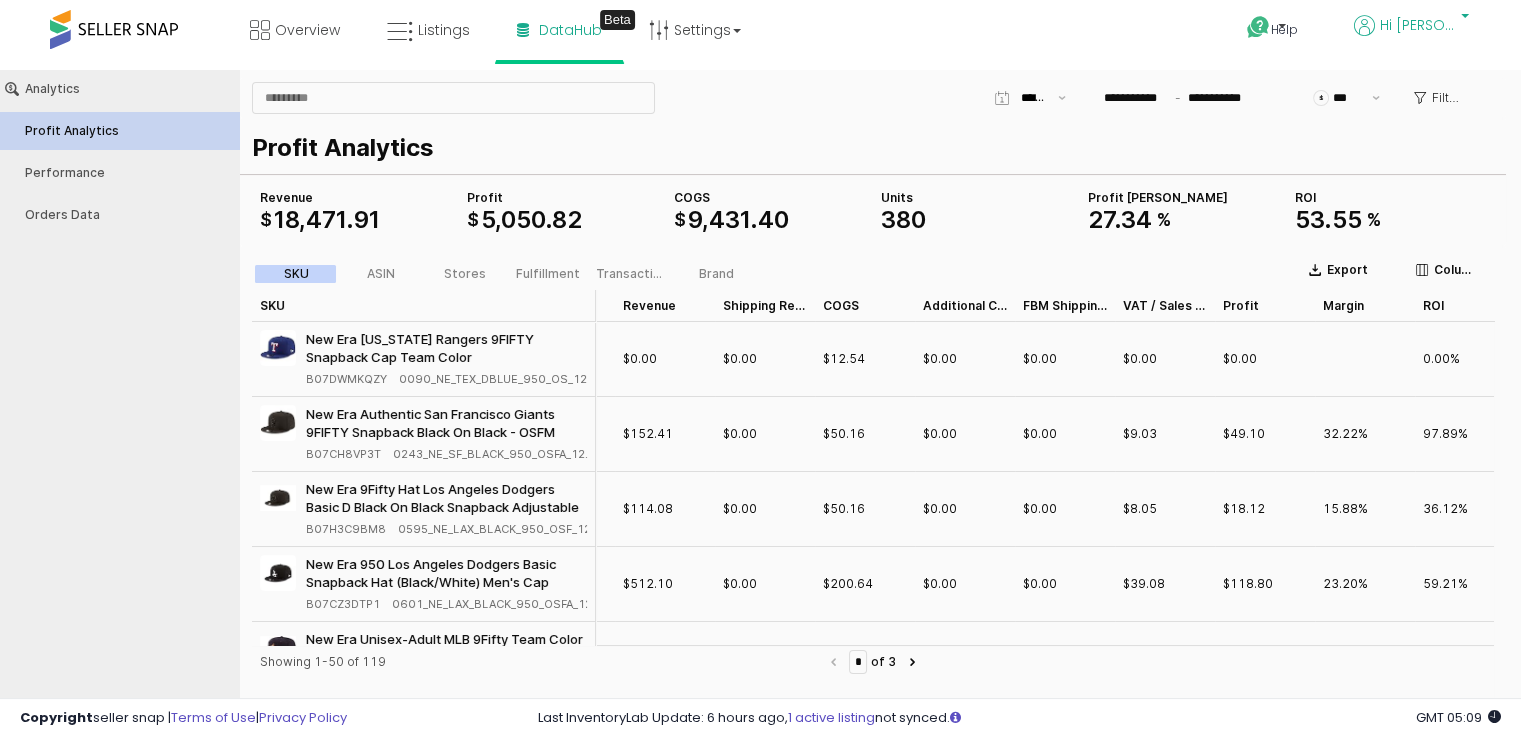 scroll, scrollTop: 0, scrollLeft: 0, axis: both 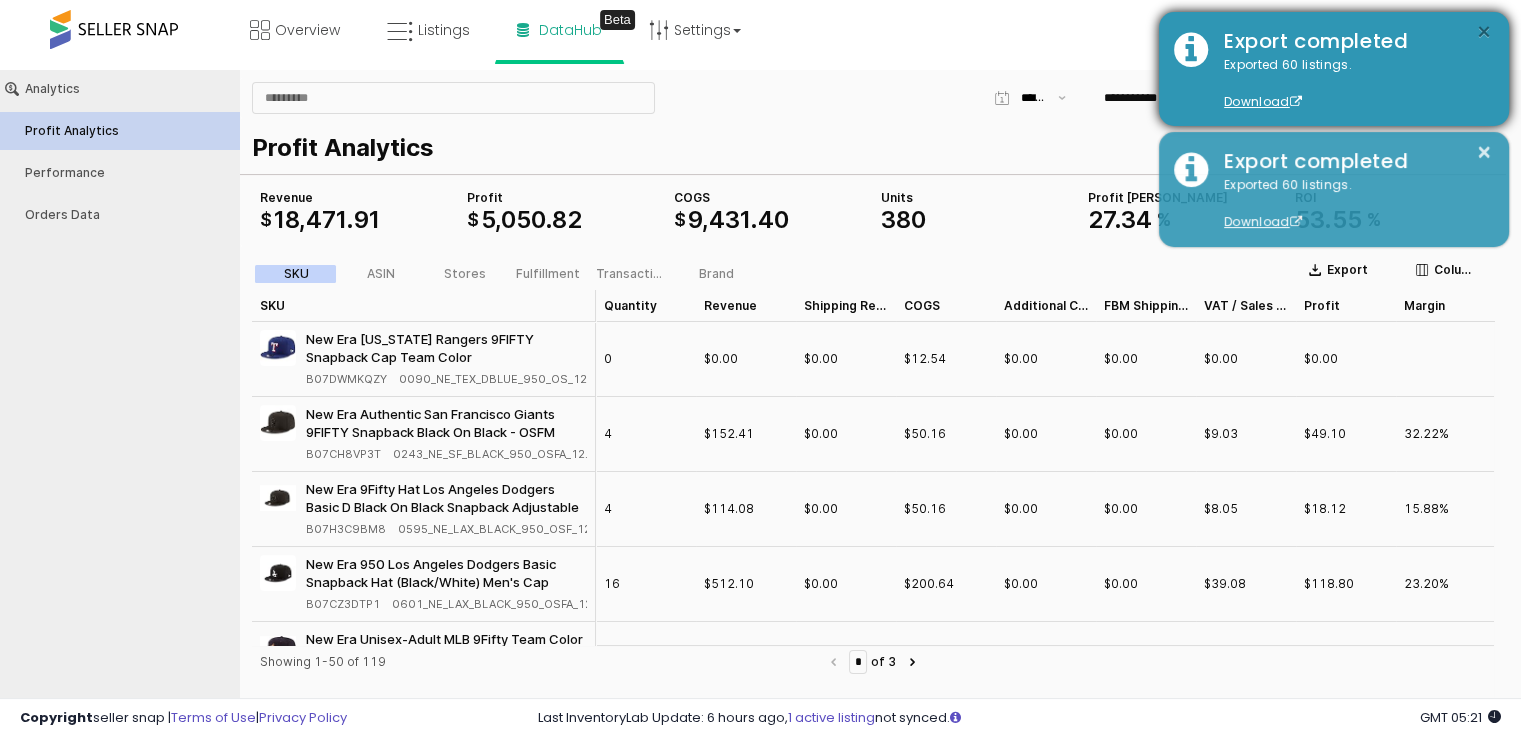 click on "×" at bounding box center (1484, 32) 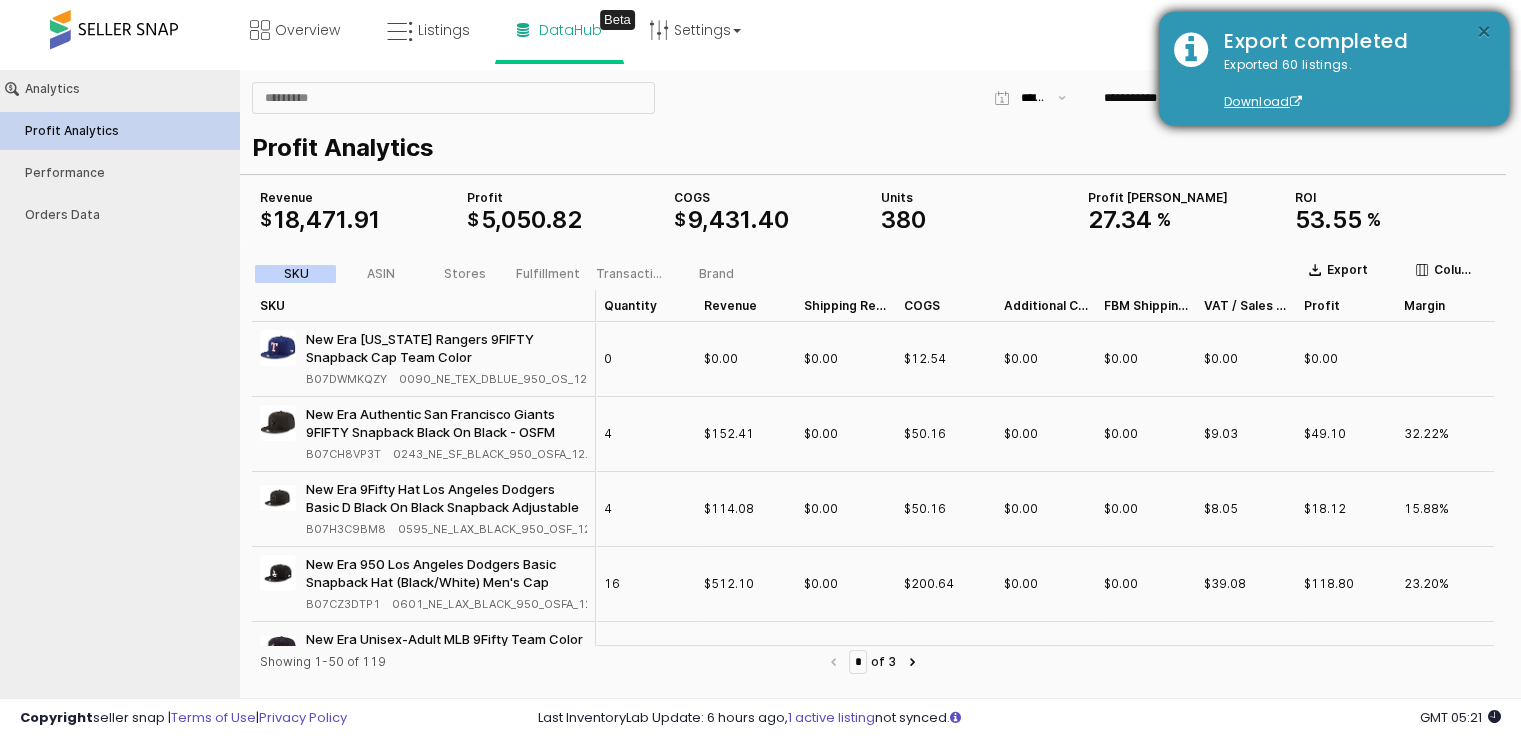 click on "×" at bounding box center [1484, 32] 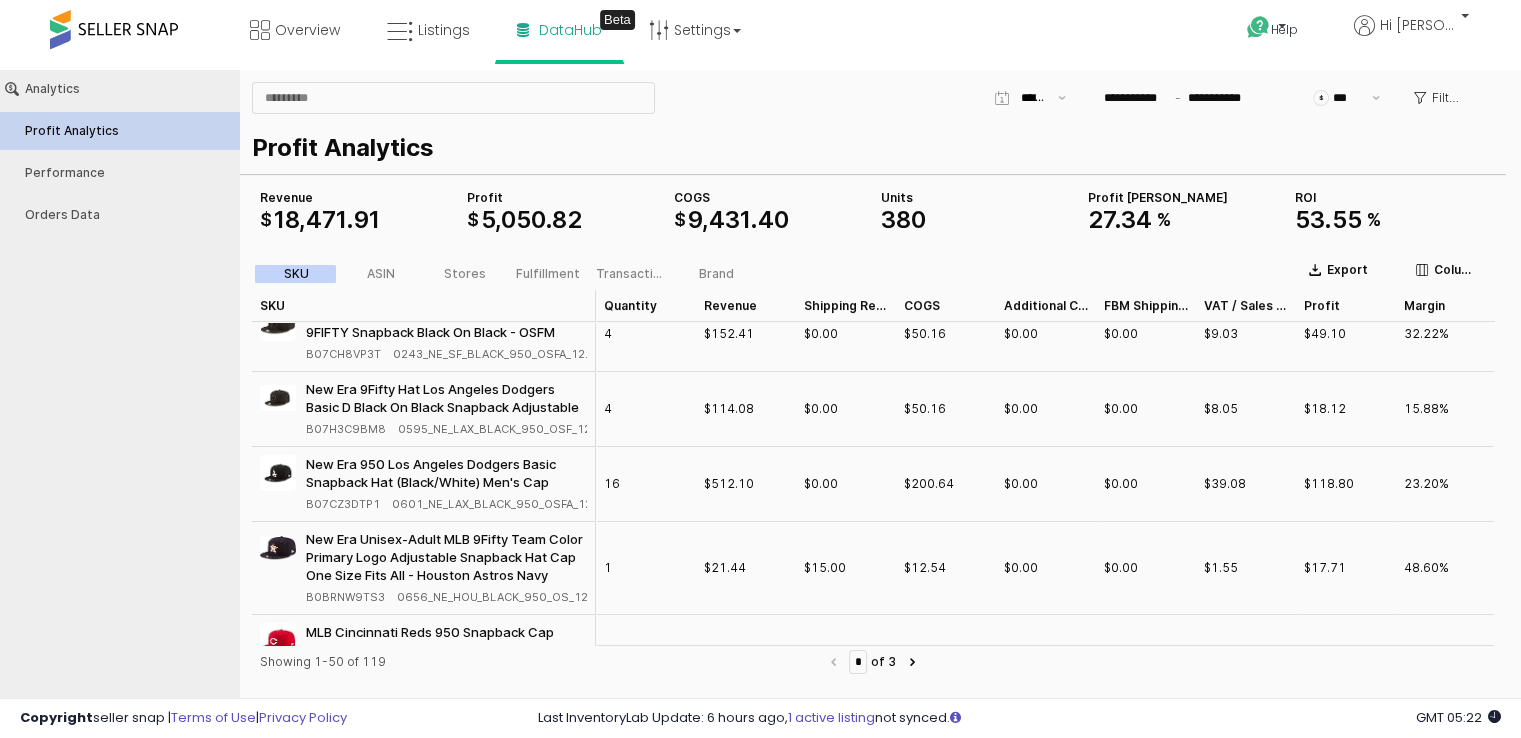 scroll, scrollTop: 0, scrollLeft: 0, axis: both 